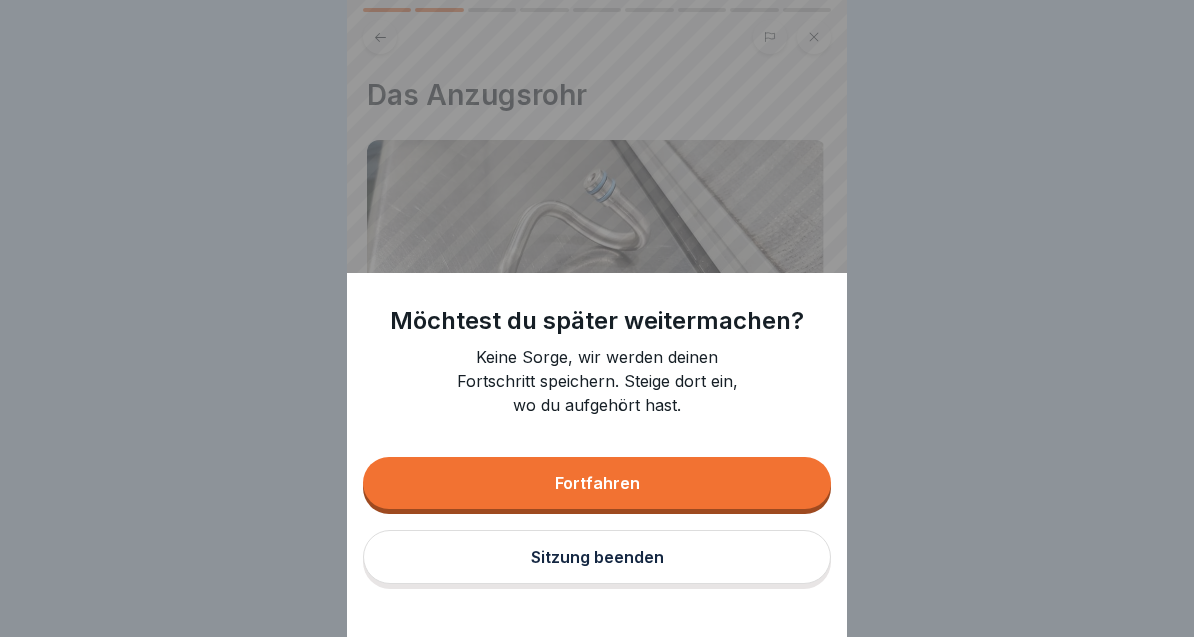 scroll, scrollTop: 0, scrollLeft: 0, axis: both 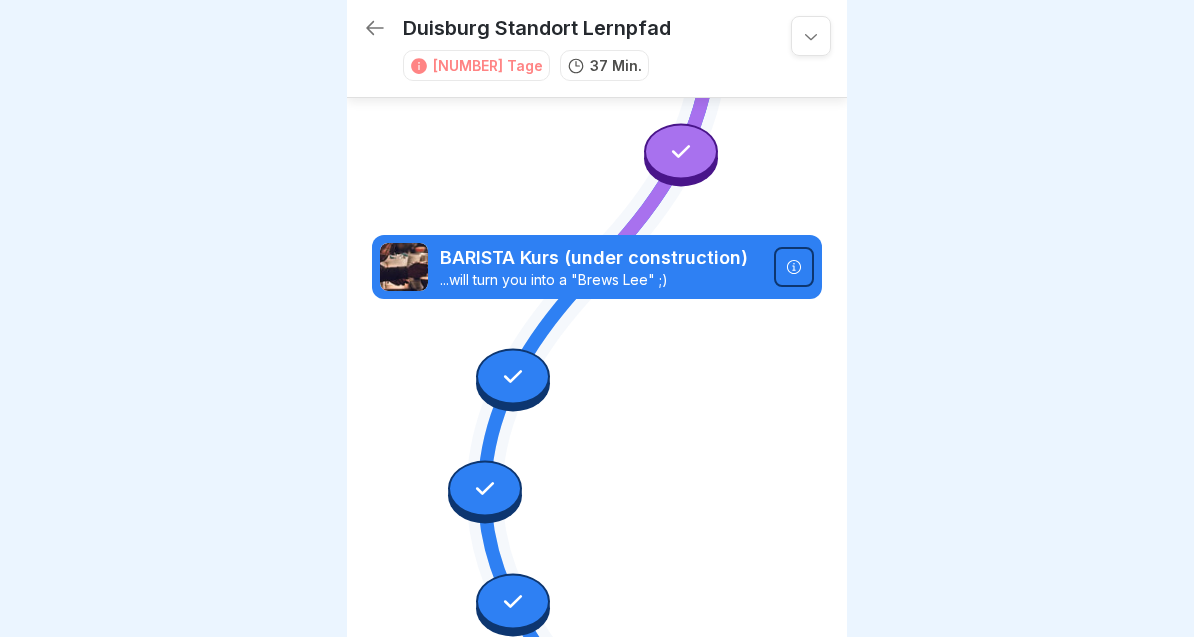 click at bounding box center (513, 376) 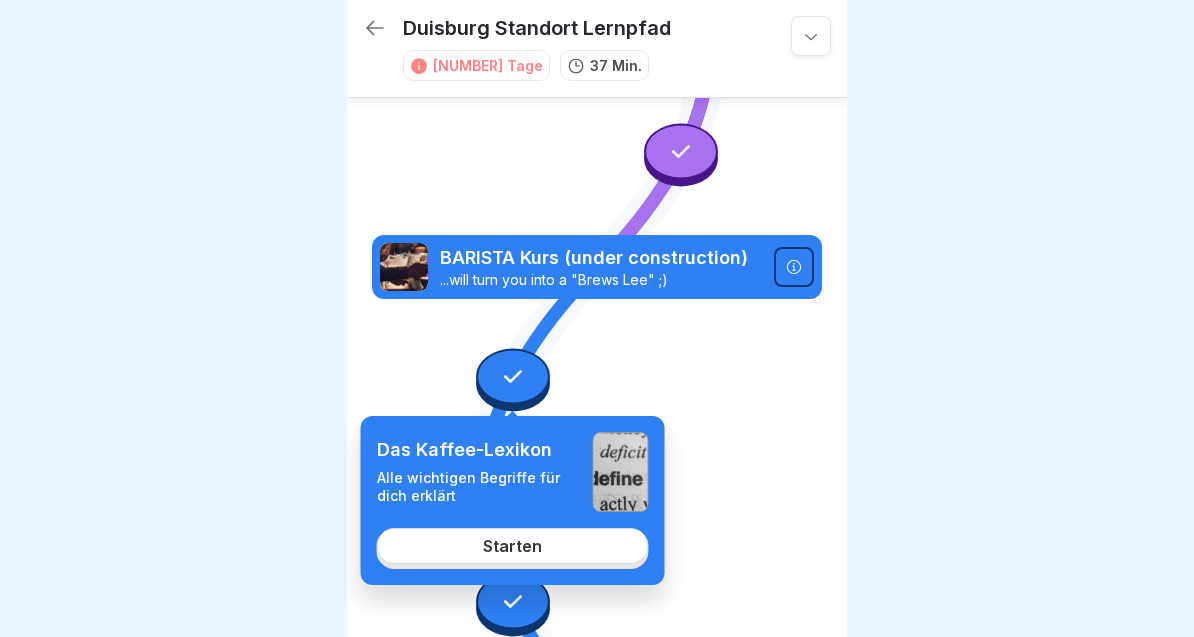 click on "Starten" at bounding box center (513, 546) 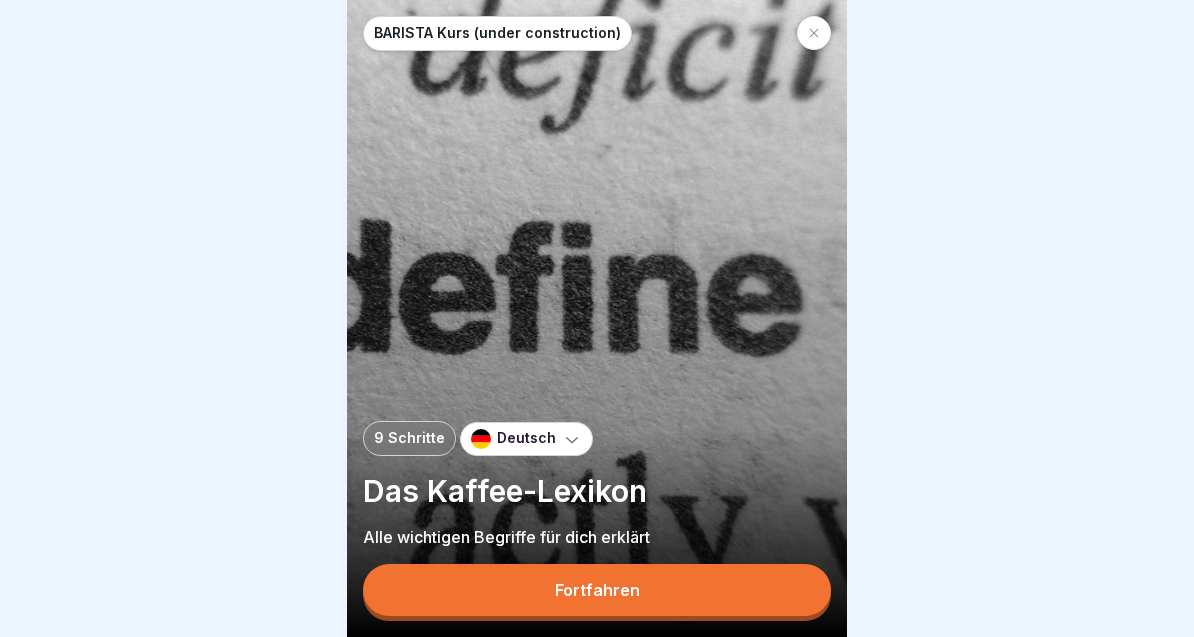 scroll, scrollTop: 0, scrollLeft: 0, axis: both 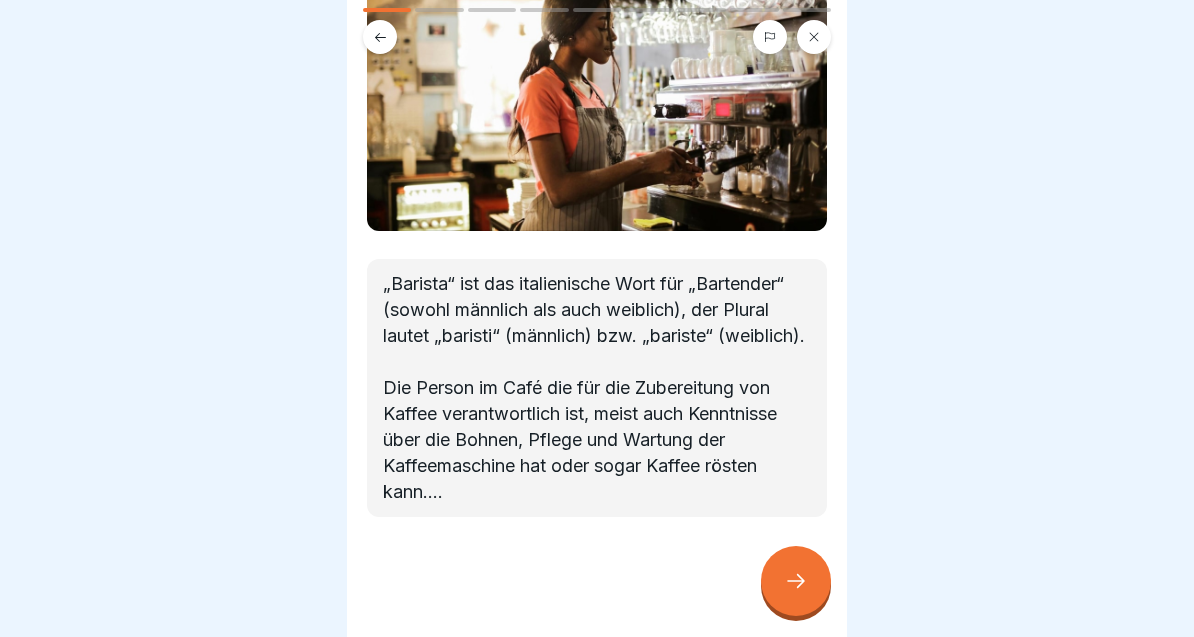 click on "BARISTA „Barista“ ist das italienische Wort für „Bartender“ (sowohl männlich als auch weiblich), der Plural lautet „baristi“ (männlich) bzw. „bariste“ (weiblich).
Die Person im Café die für die Zubereitung von Kaffee verantwortlich ist, meist auch Kenntnisse über die Bohnen, Pflege und Wartung der Kaffeemaschine hat oder sogar Kaffee rösten kann...." at bounding box center (597, 318) 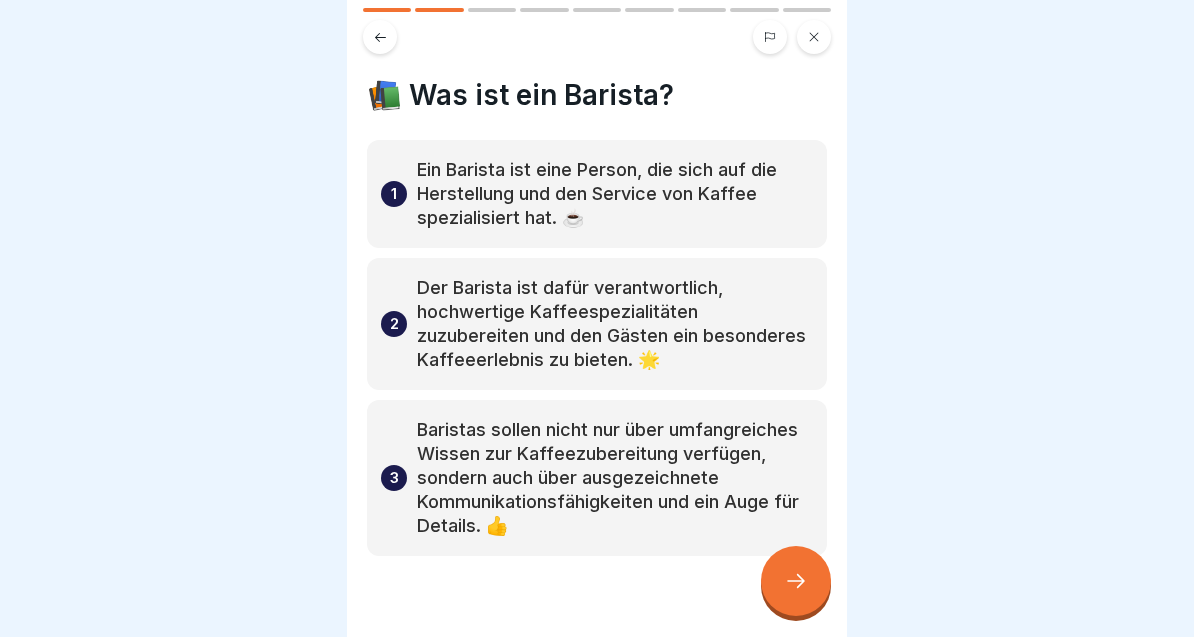 click at bounding box center [796, 581] 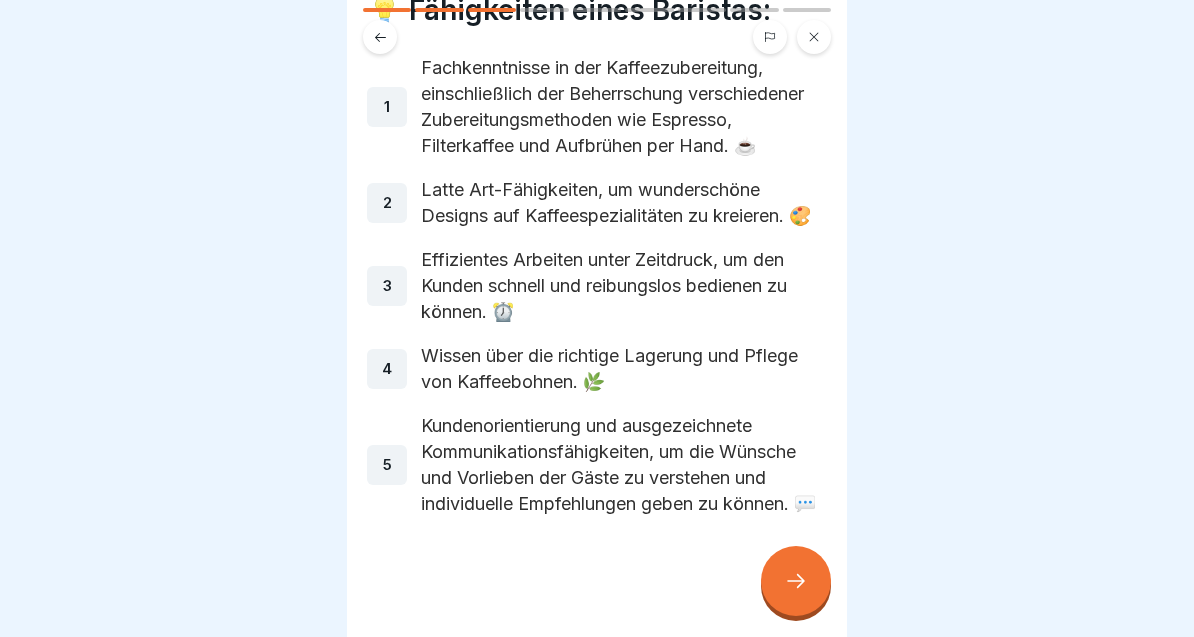 scroll, scrollTop: 111, scrollLeft: 0, axis: vertical 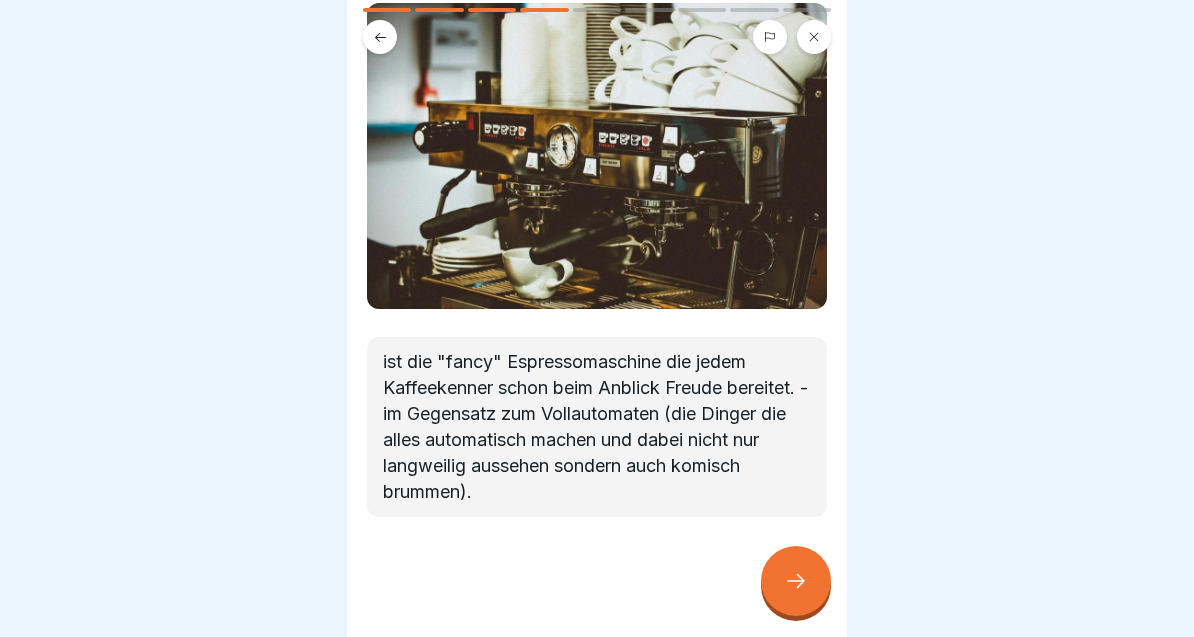 click 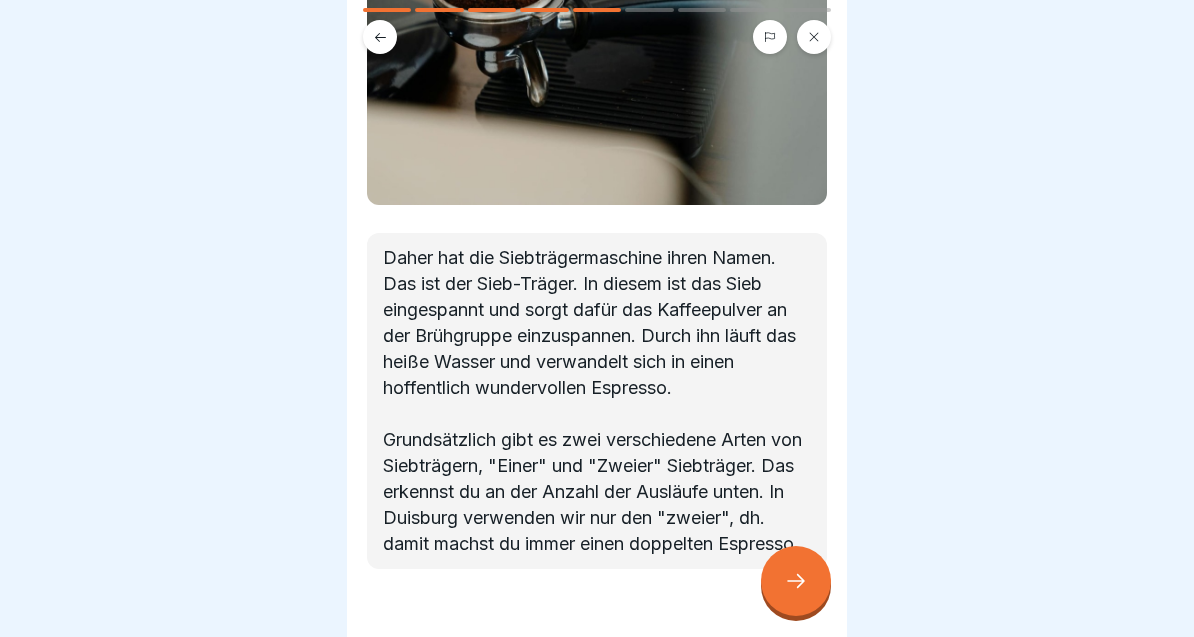 scroll, scrollTop: 270, scrollLeft: 0, axis: vertical 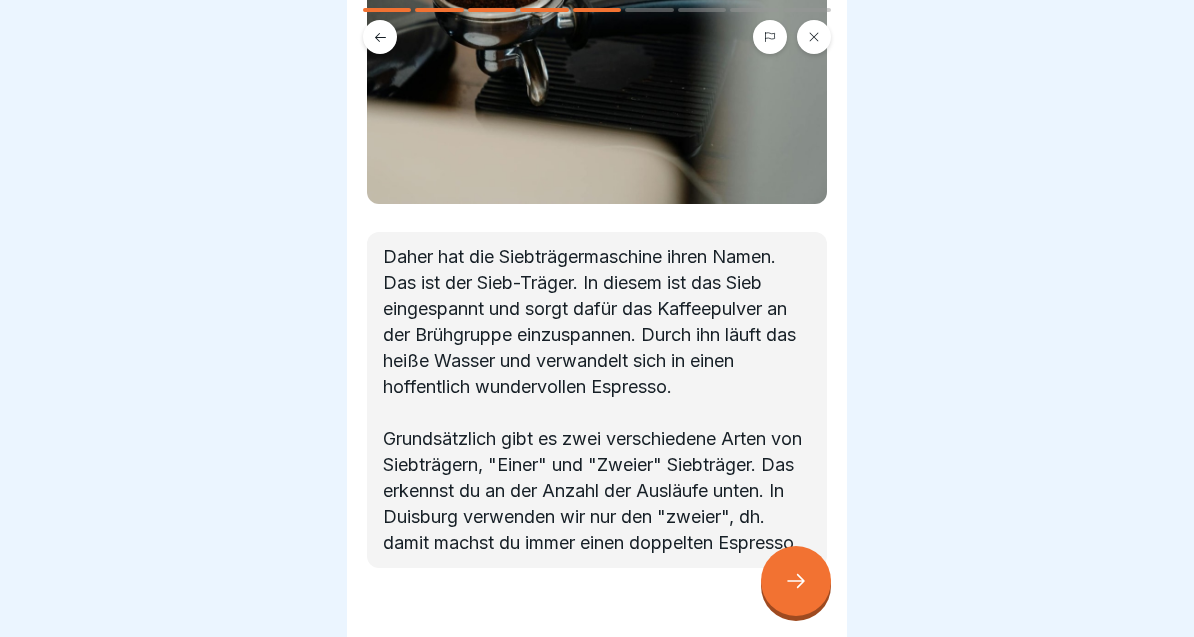 click 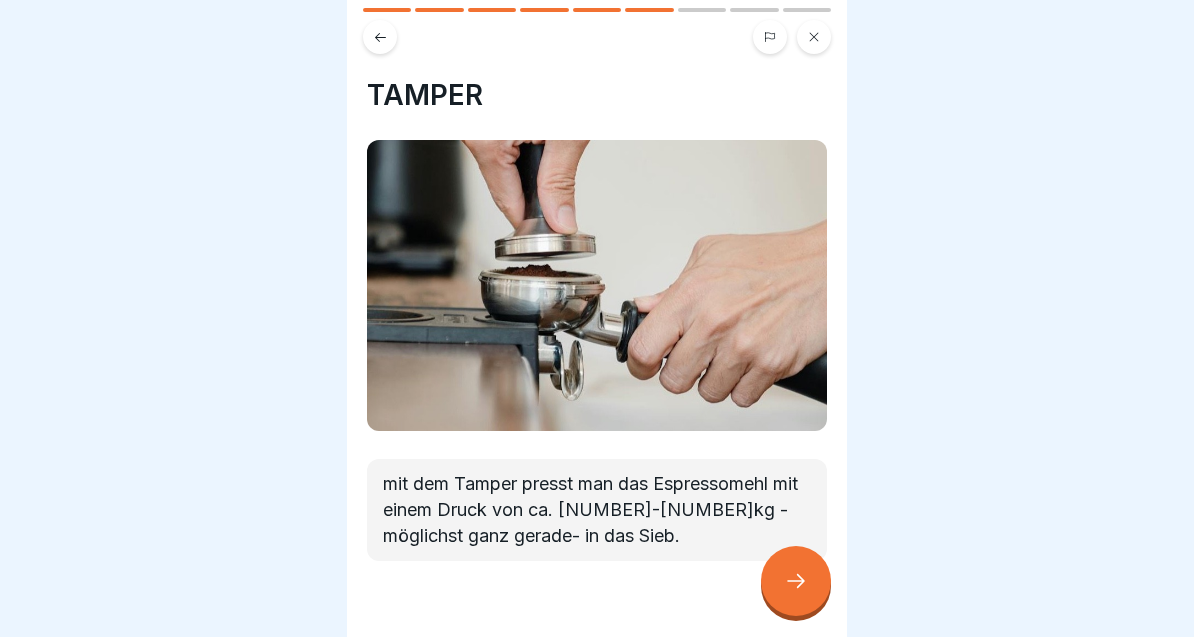 click 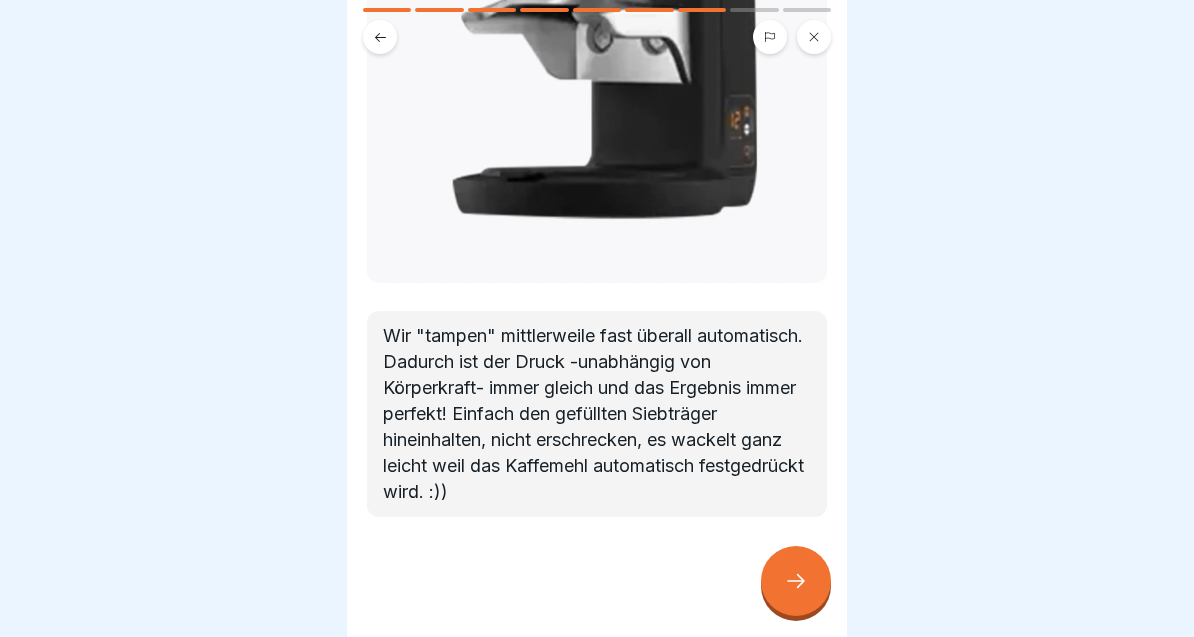 scroll, scrollTop: 514, scrollLeft: 0, axis: vertical 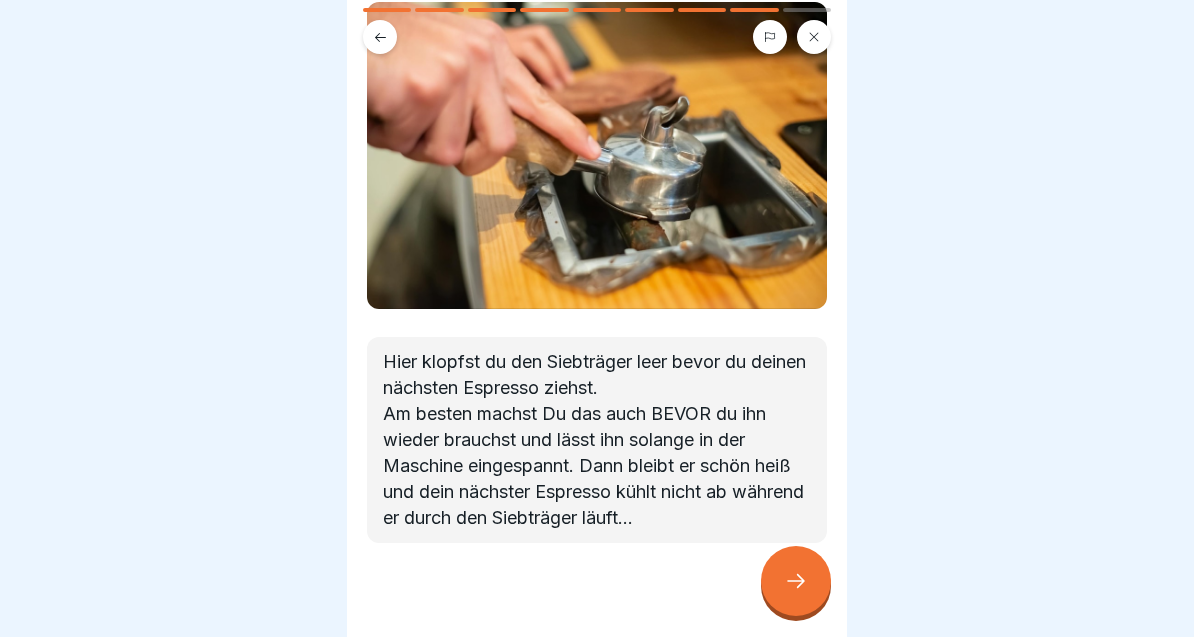 click at bounding box center [796, 581] 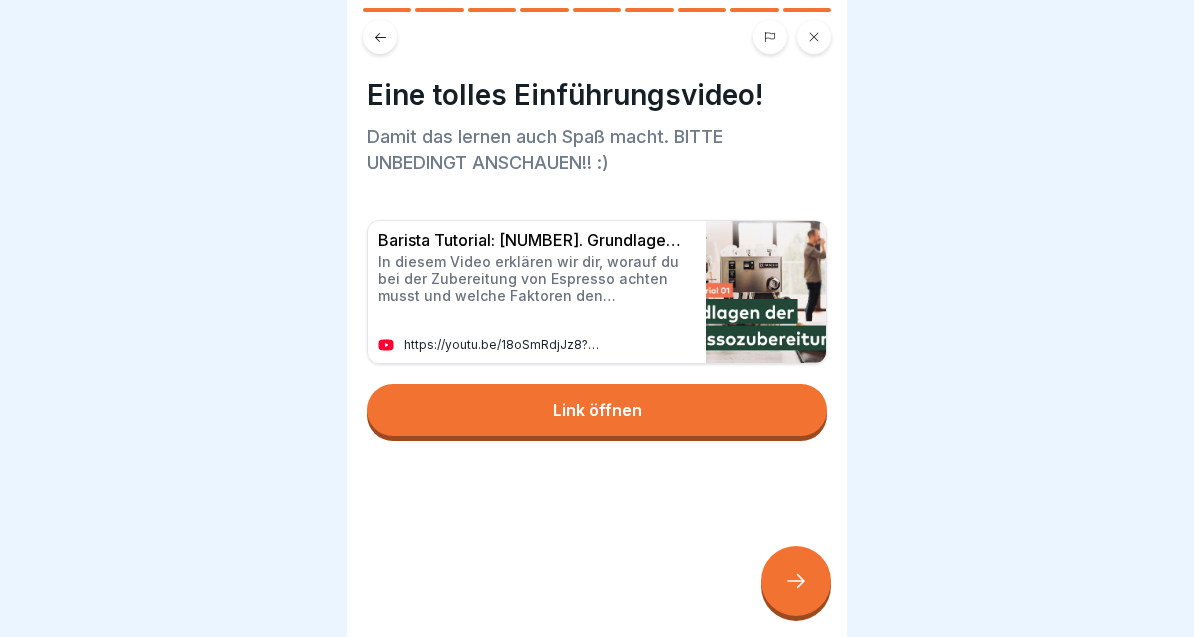 click on "In diesem Video erklären wir dir, worauf du bei der Zubereitung von Espresso achten musst und welche Faktoren den Geschmack deines beeinflussen. Den perfekte..." at bounding box center (532, 279) 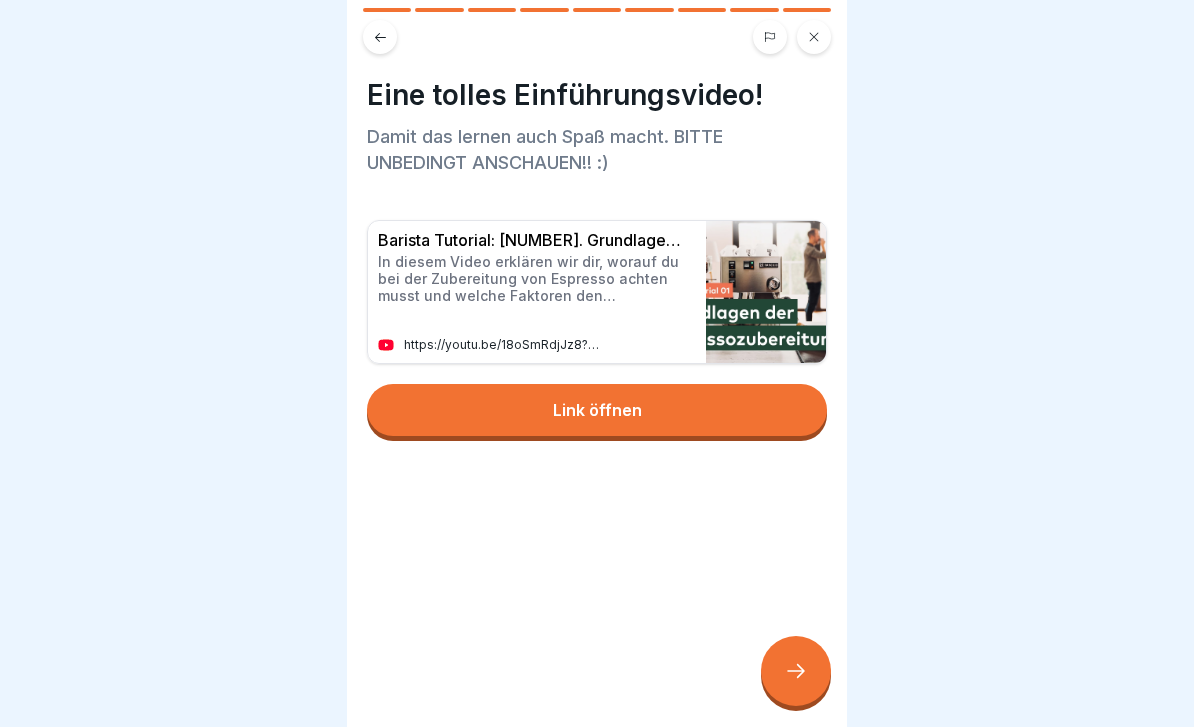 scroll, scrollTop: 257, scrollLeft: 0, axis: vertical 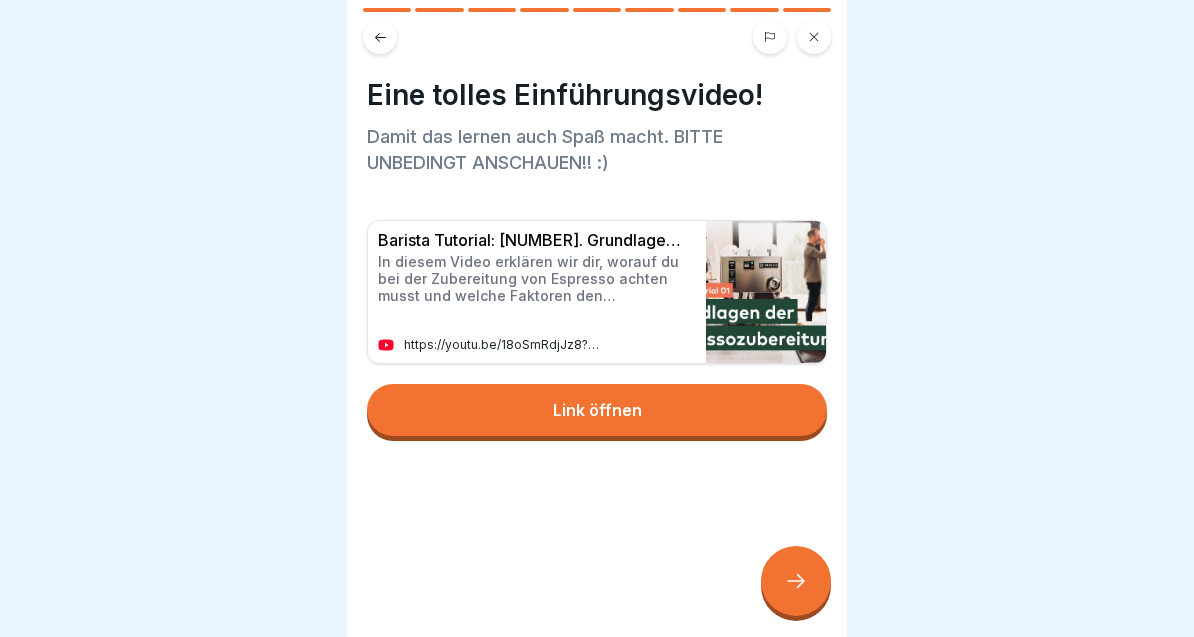 click 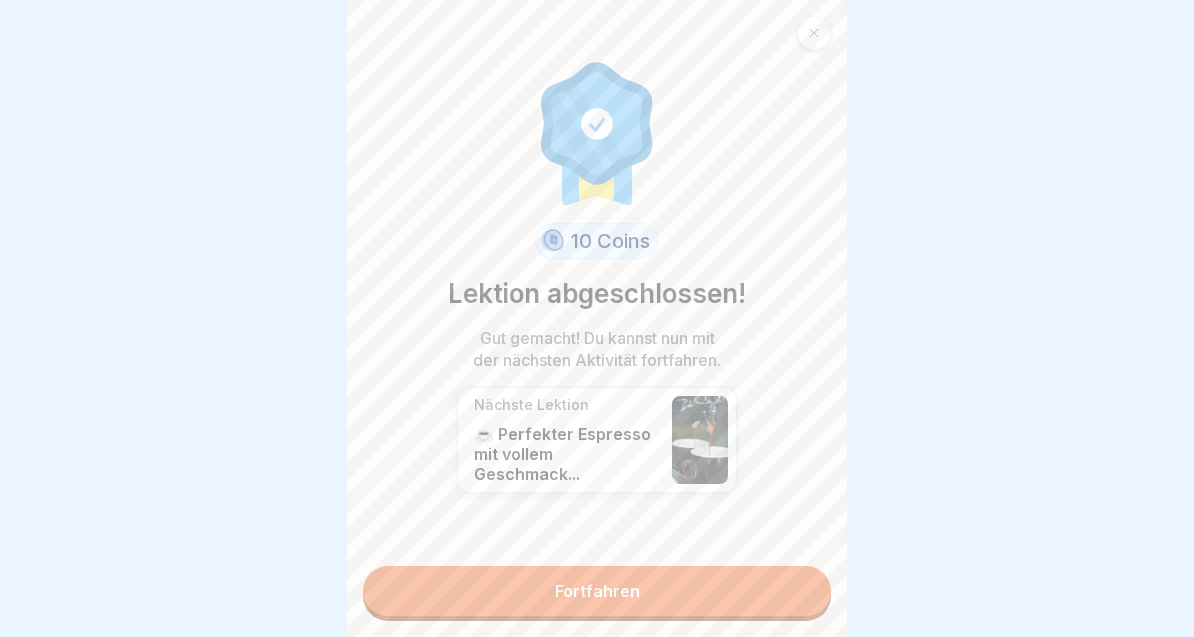 click on "Fortfahren" at bounding box center (597, 591) 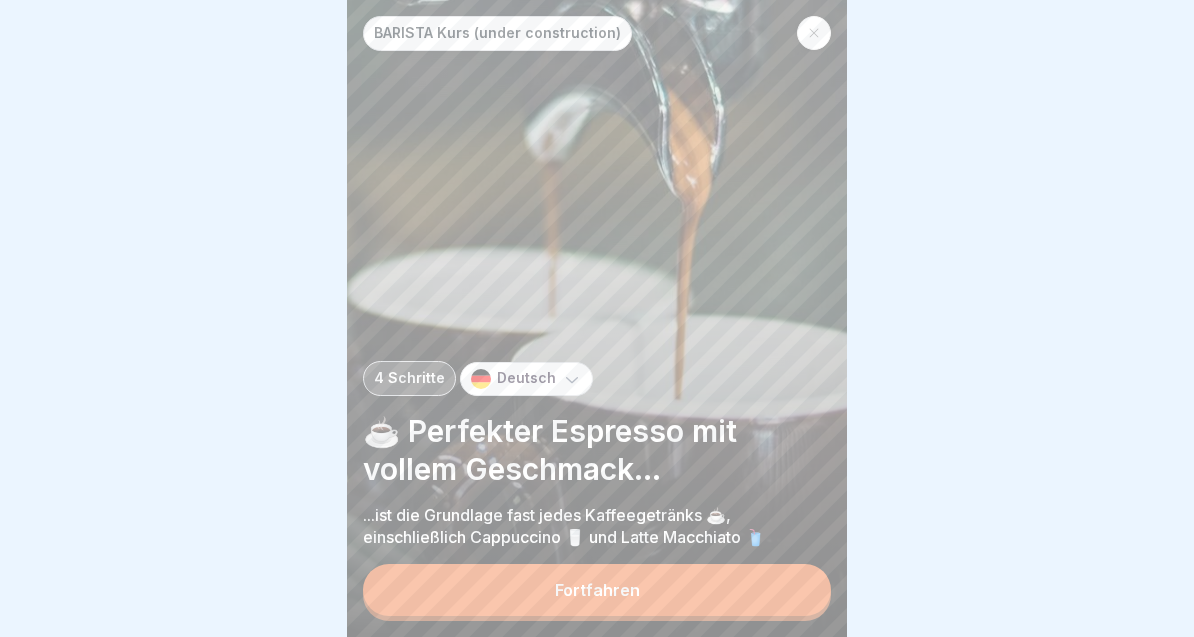click on "Fortfahren" at bounding box center (597, 590) 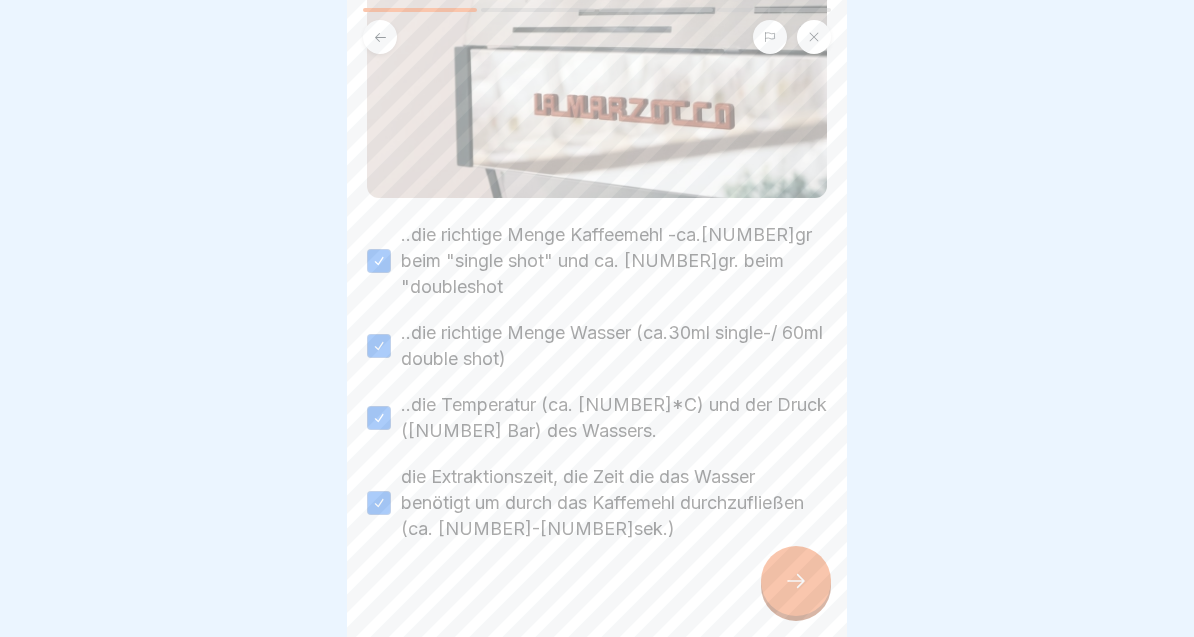 scroll, scrollTop: 390, scrollLeft: 0, axis: vertical 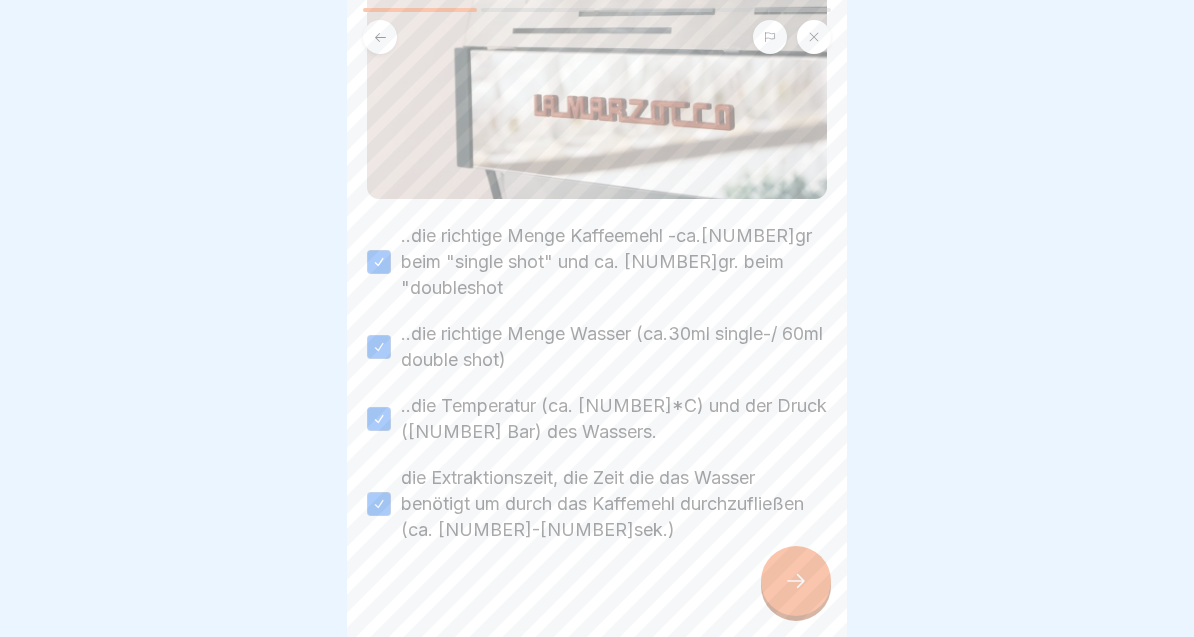 click 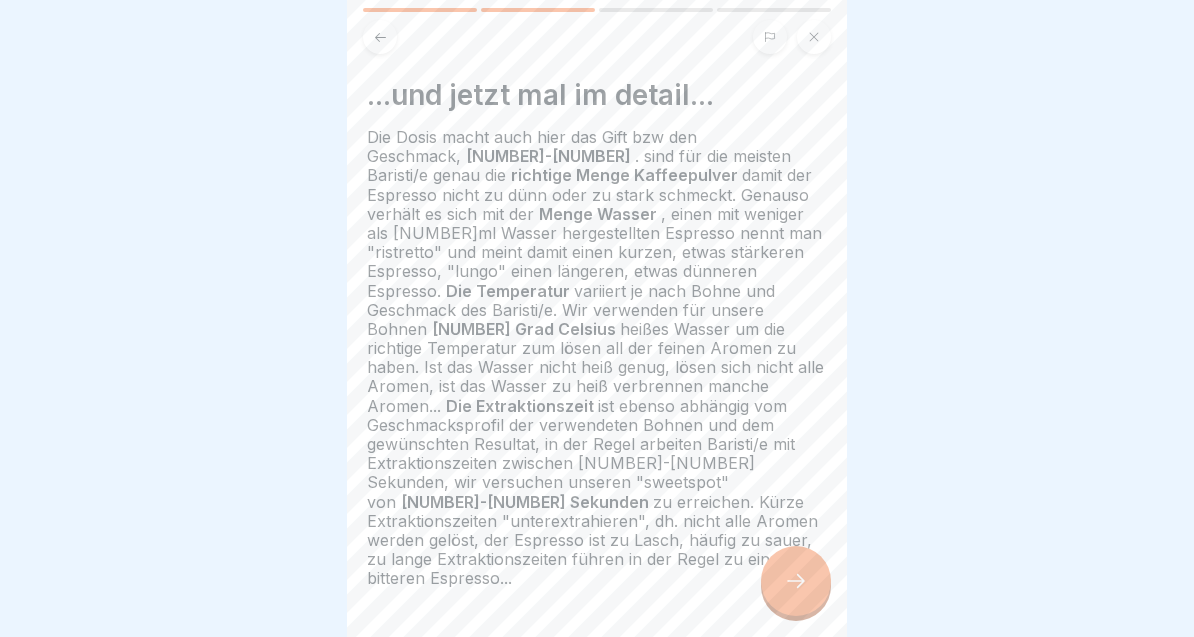 click at bounding box center [796, 581] 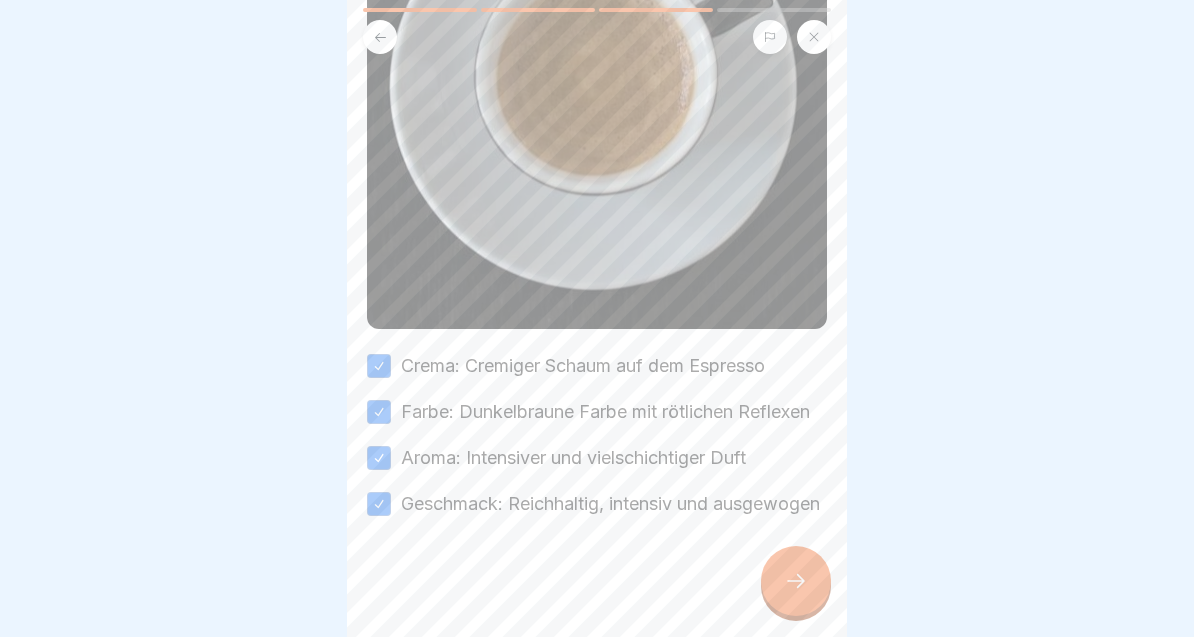 scroll, scrollTop: 352, scrollLeft: 0, axis: vertical 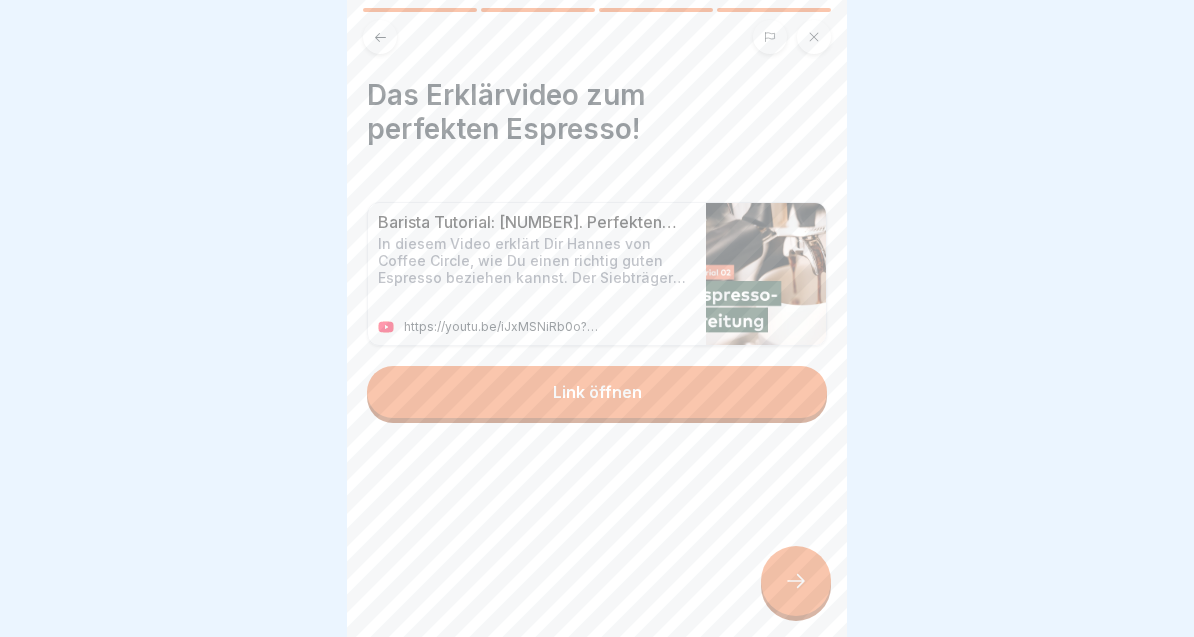click on "Link öffnen" at bounding box center [597, 392] 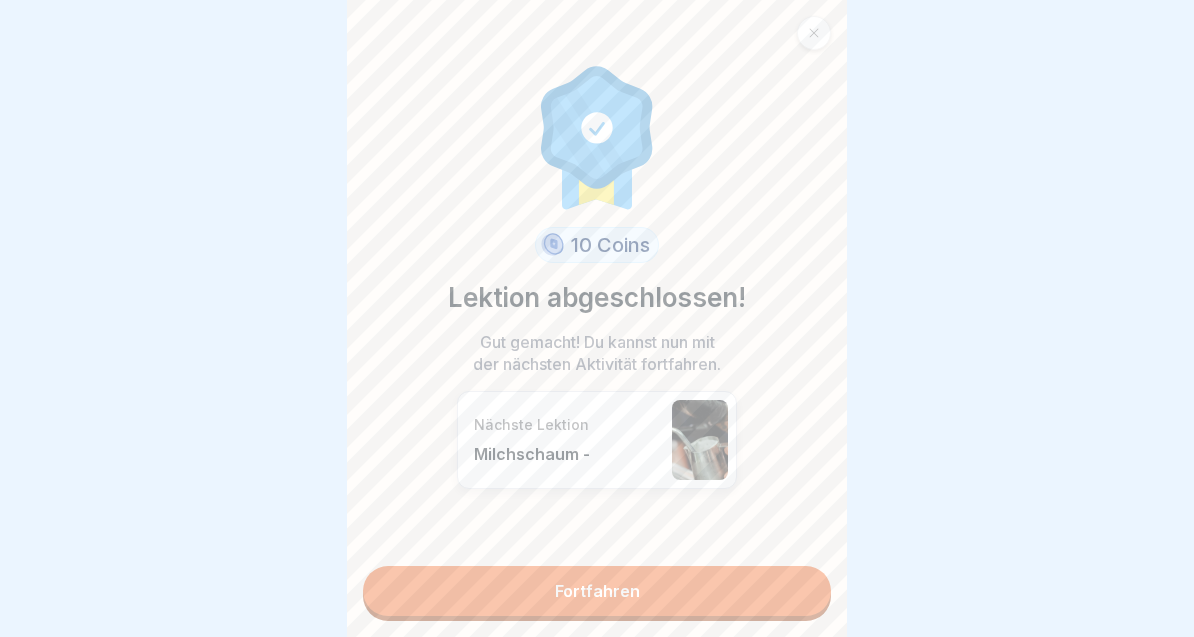 click at bounding box center [814, 33] 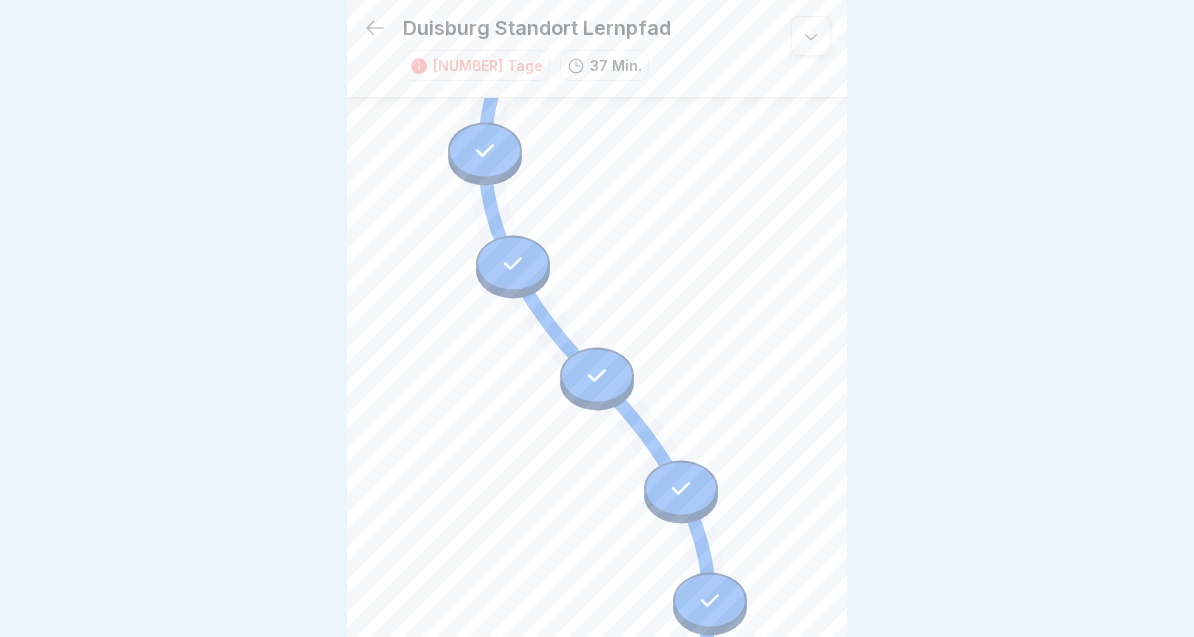 scroll, scrollTop: 1488, scrollLeft: 0, axis: vertical 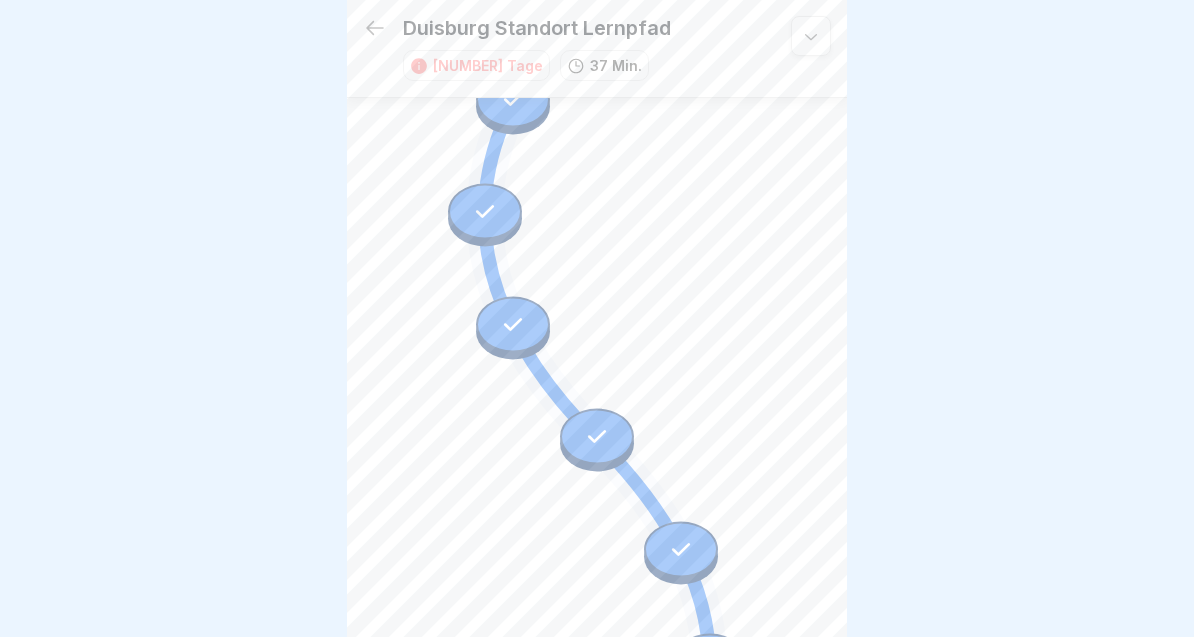 click 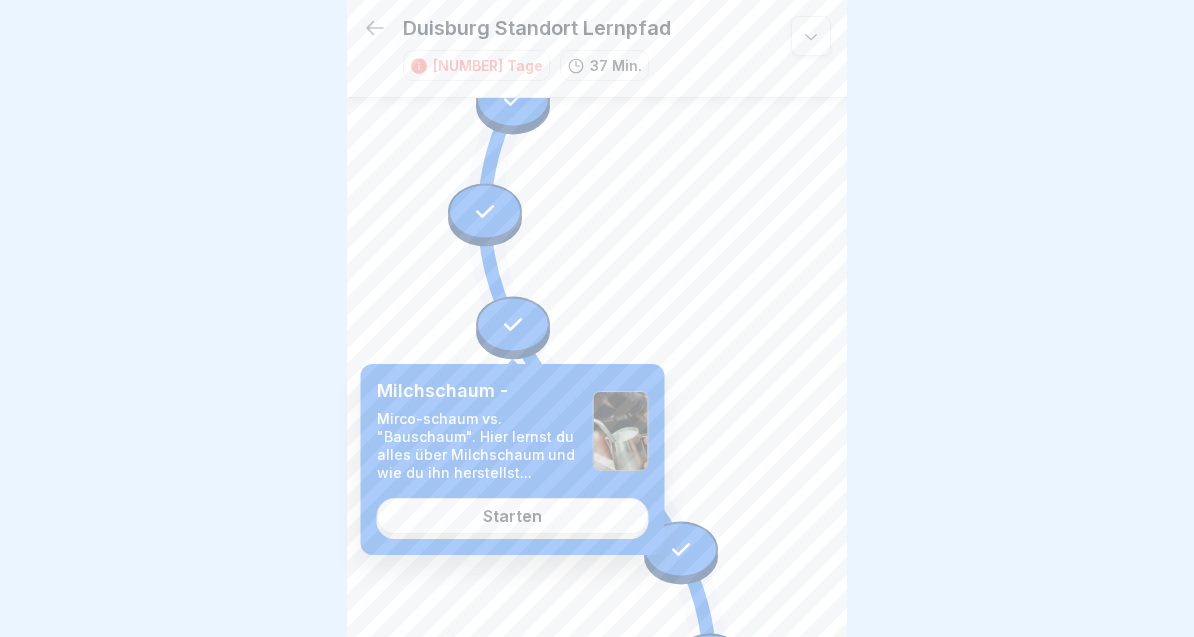 click 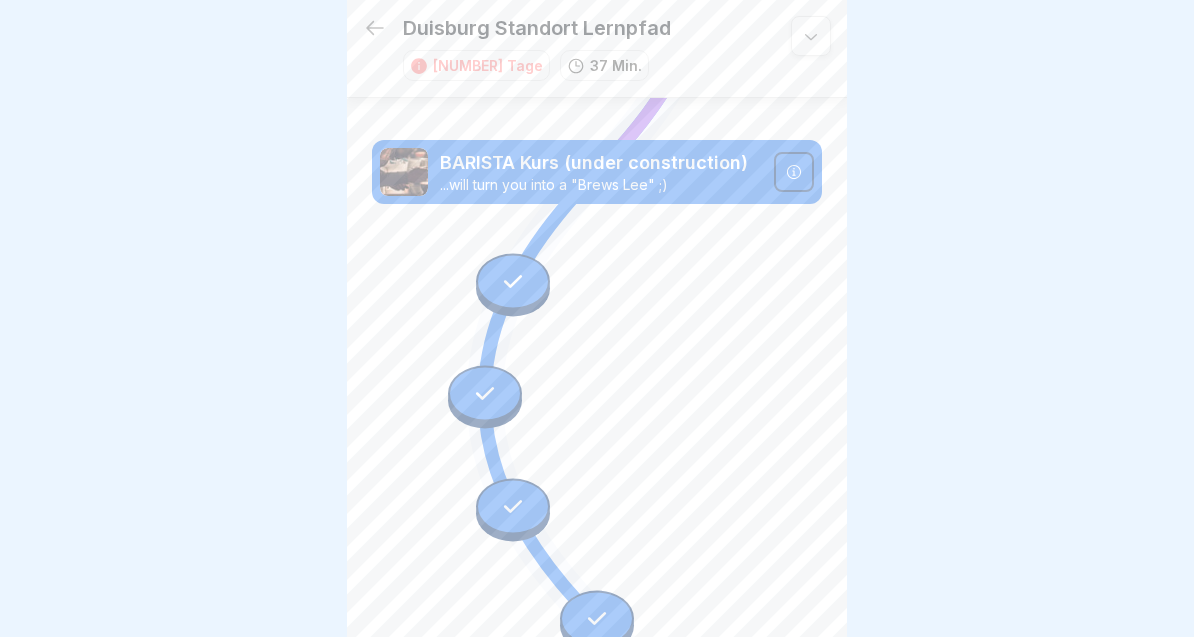 scroll, scrollTop: 1297, scrollLeft: 0, axis: vertical 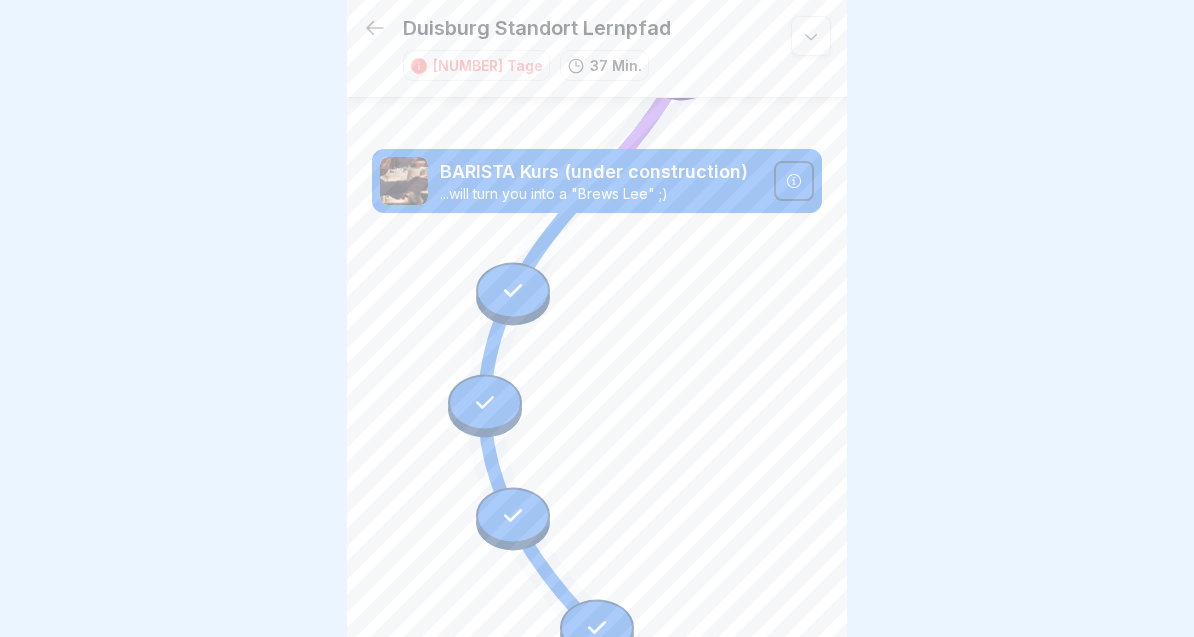 click 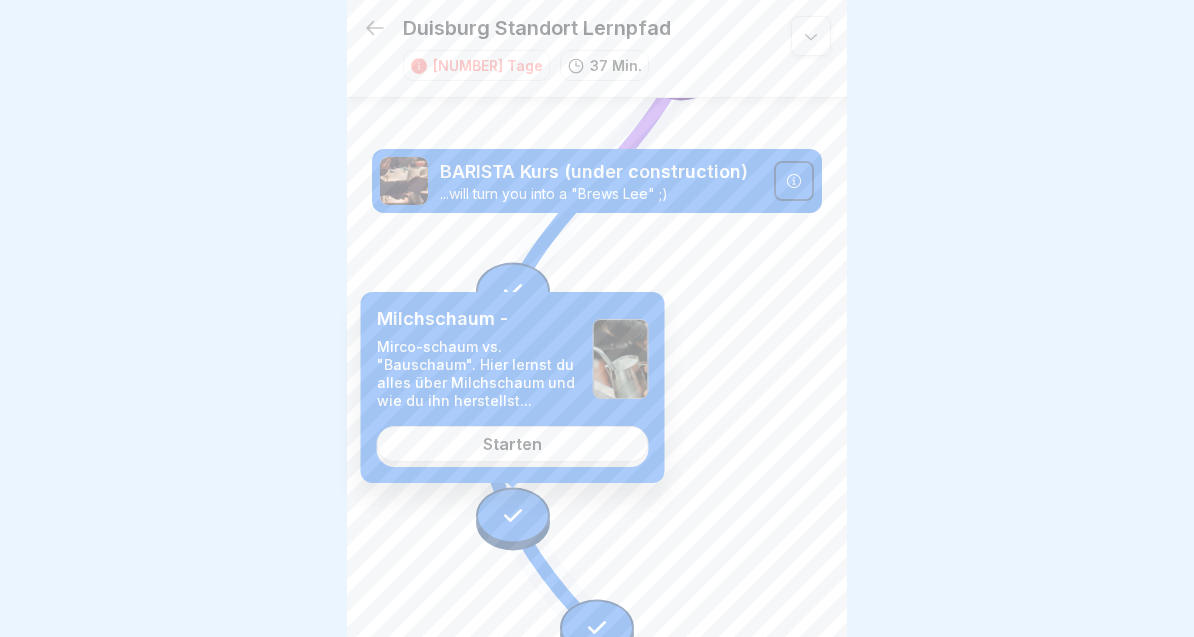 click on "Starten" at bounding box center (513, 444) 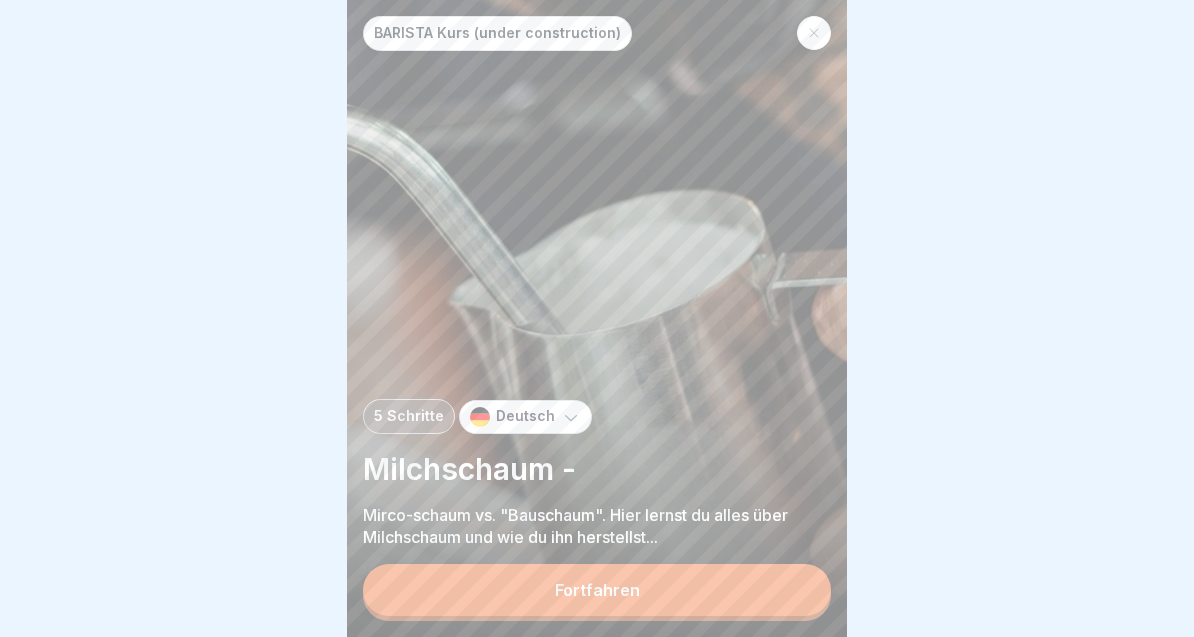 scroll, scrollTop: 0, scrollLeft: 0, axis: both 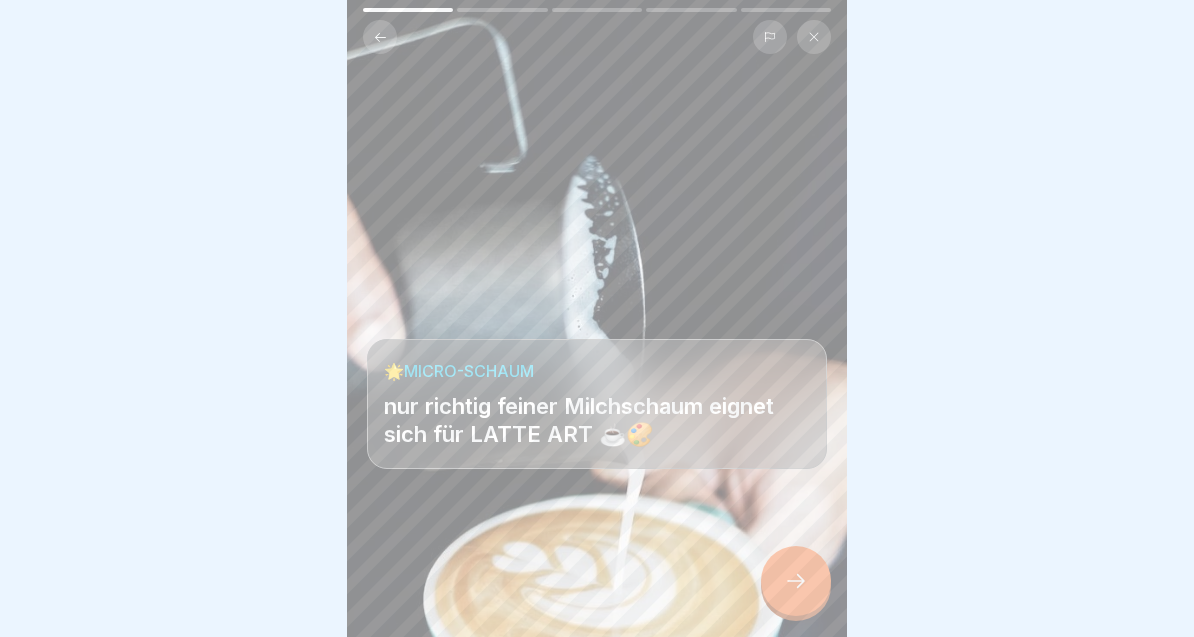 click at bounding box center [796, 581] 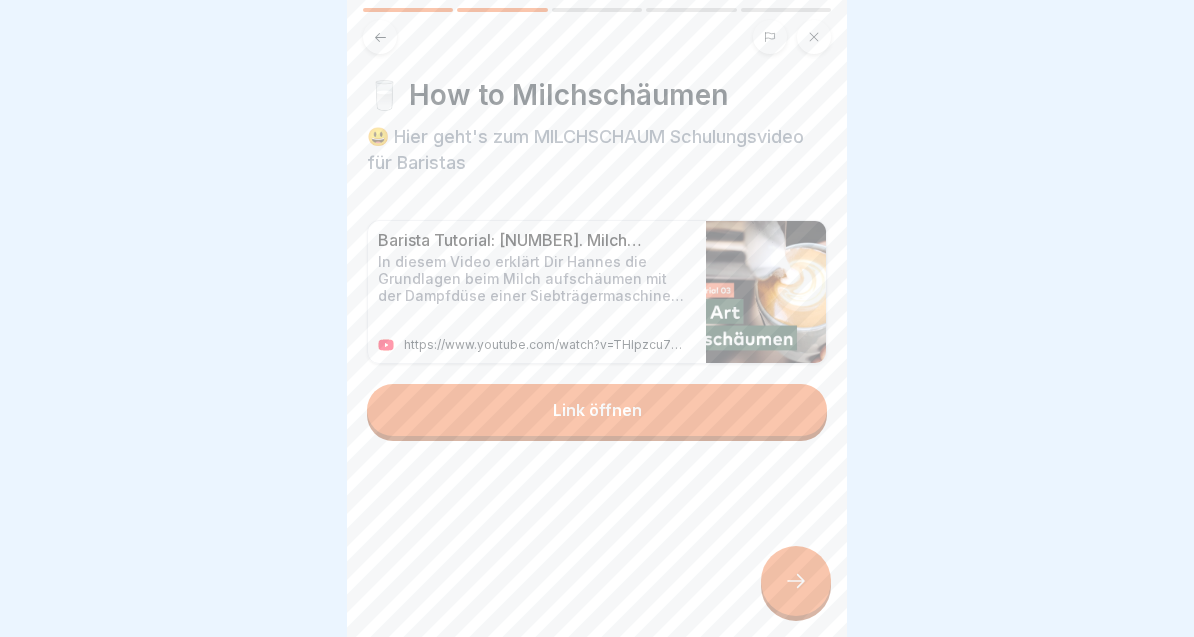 click on "Link öffnen" at bounding box center (597, 410) 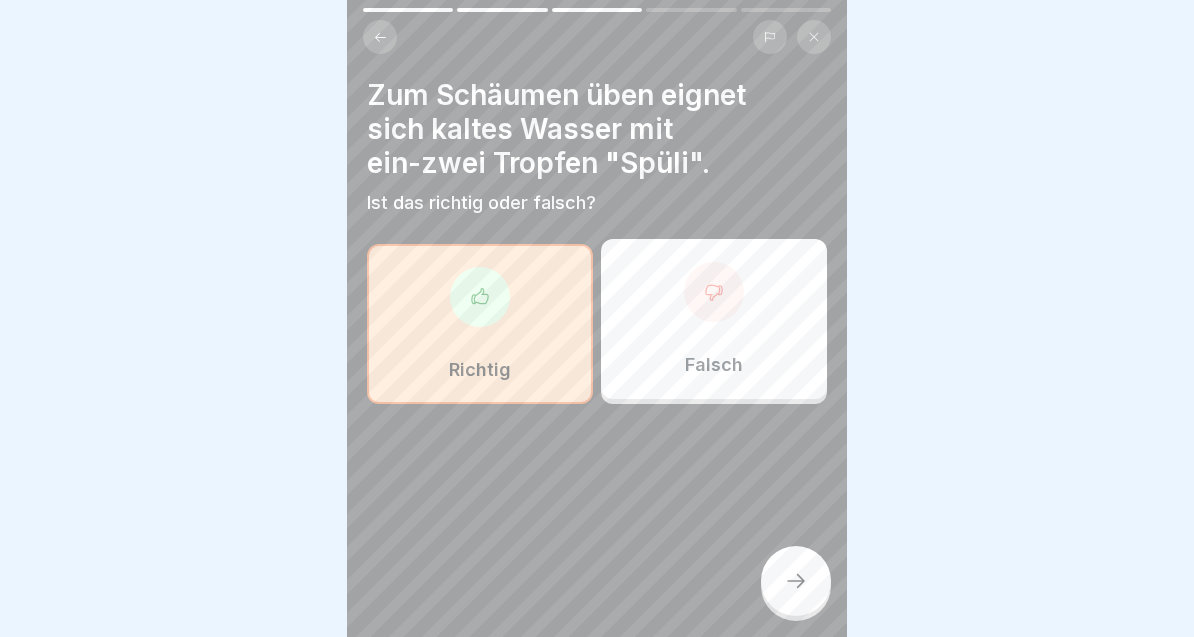 click at bounding box center [796, 581] 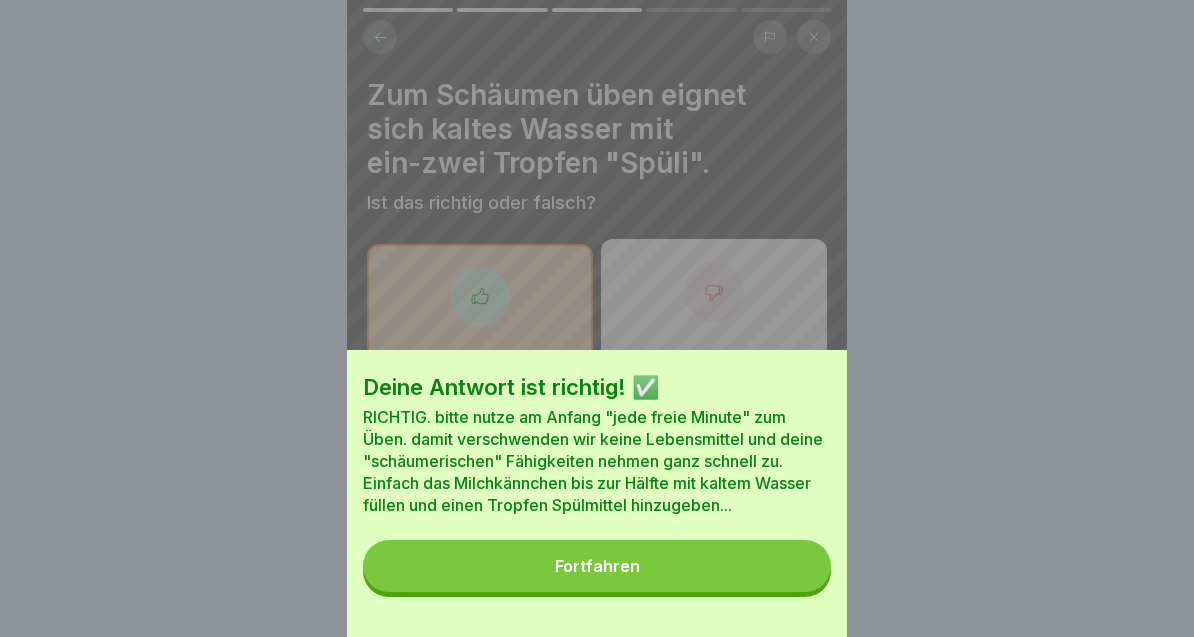 click on "Fortfahren" at bounding box center [597, 566] 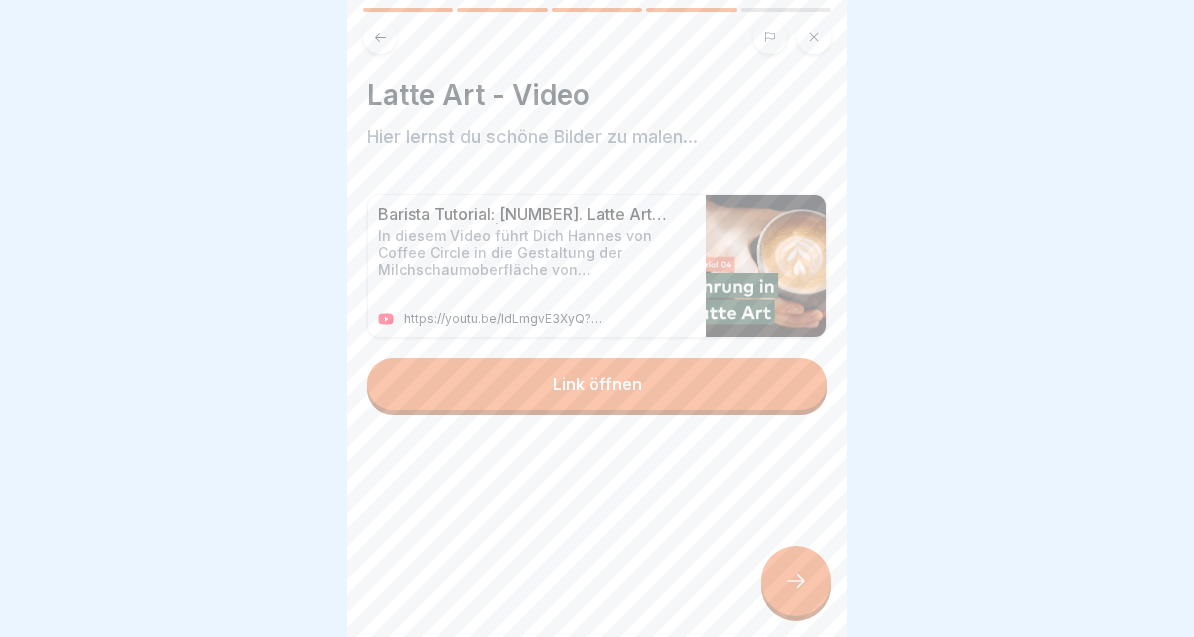 click on "Link öffnen" at bounding box center (597, 384) 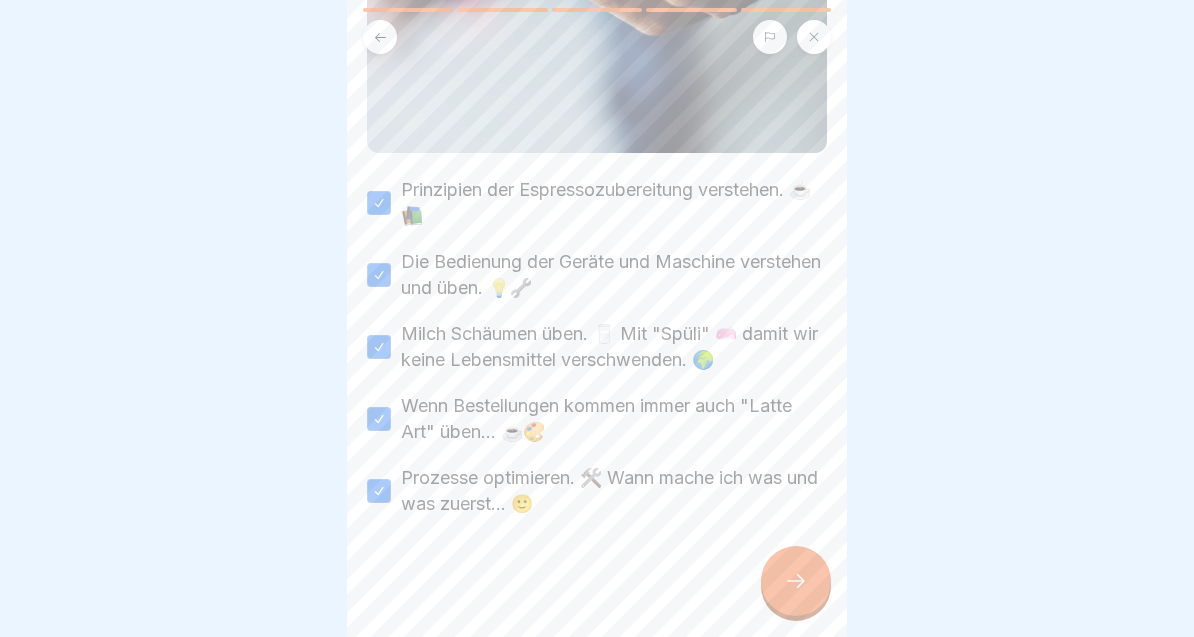 scroll, scrollTop: 797, scrollLeft: 0, axis: vertical 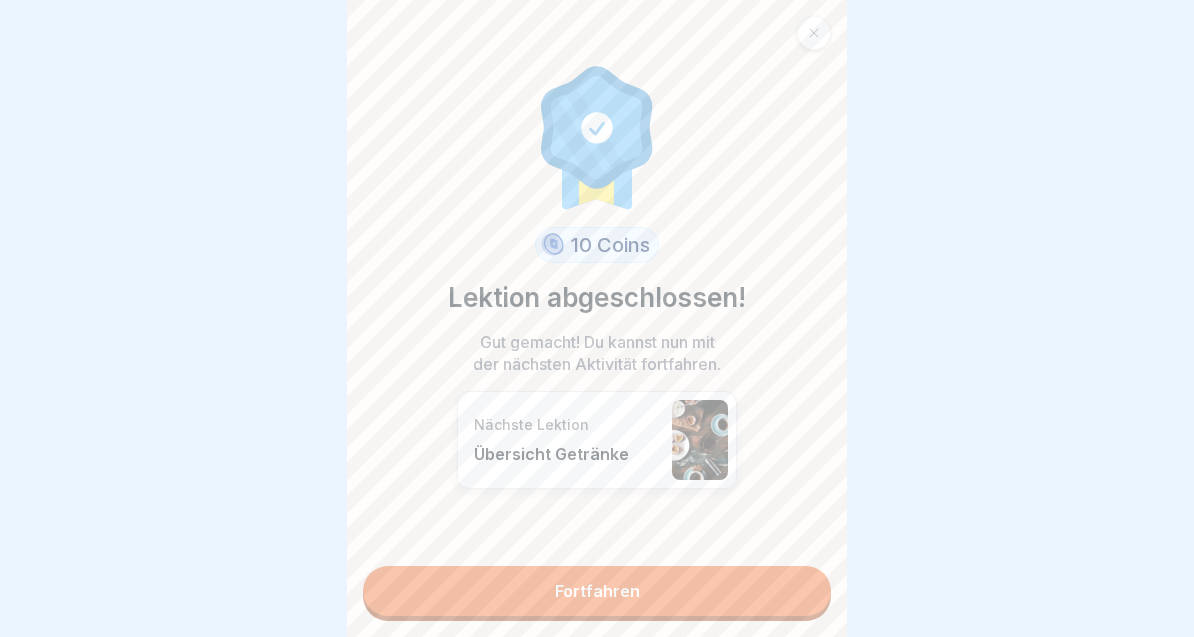 click on "Fortfahren" at bounding box center (597, 591) 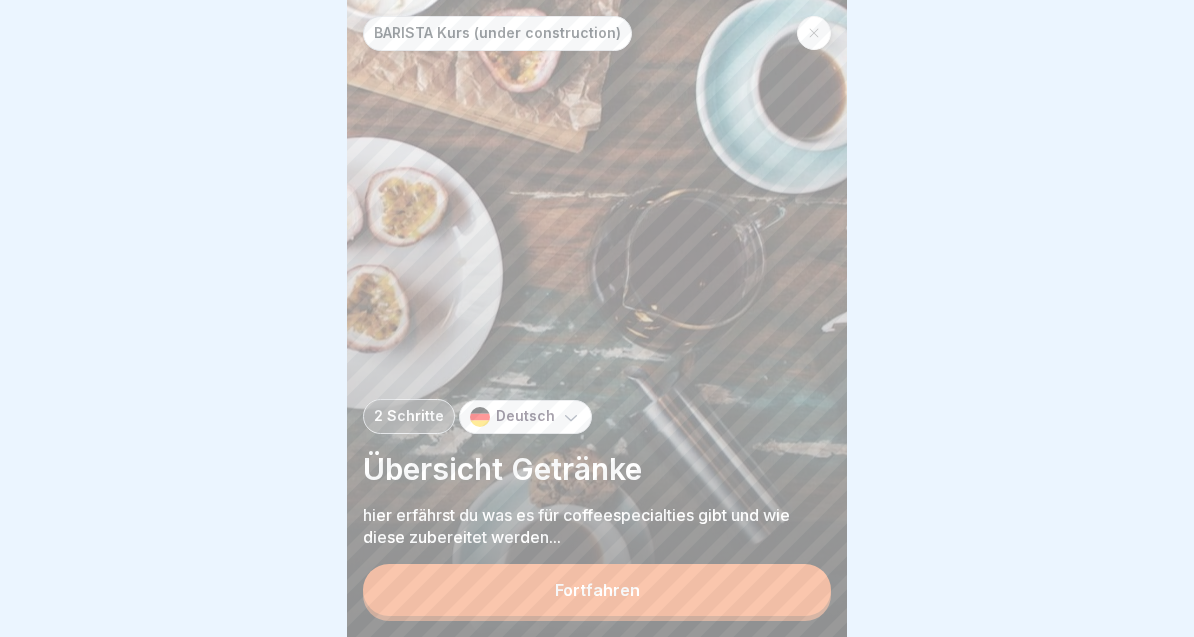 click on "Fortfahren" at bounding box center [597, 590] 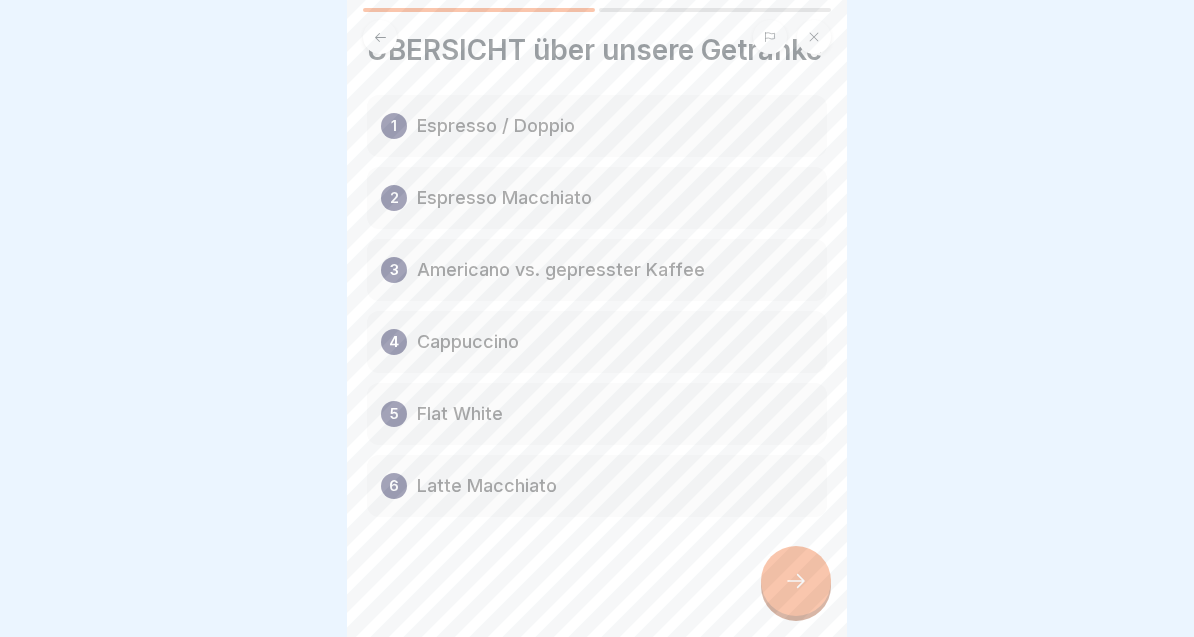 scroll, scrollTop: 18, scrollLeft: 0, axis: vertical 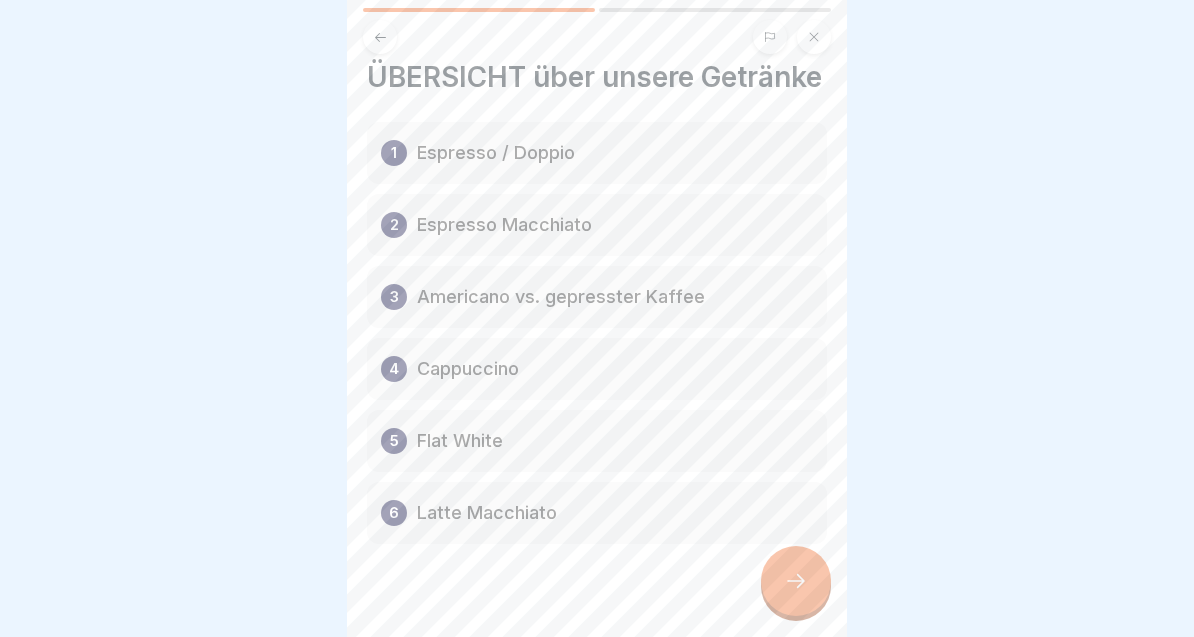 click at bounding box center (796, 581) 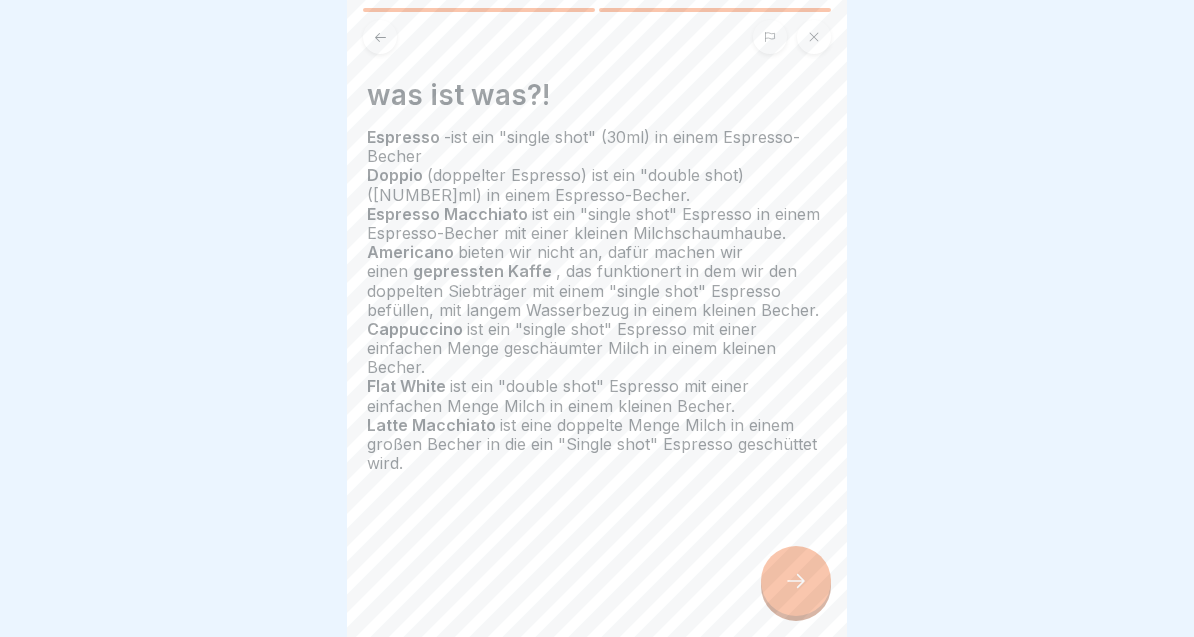 click at bounding box center (796, 581) 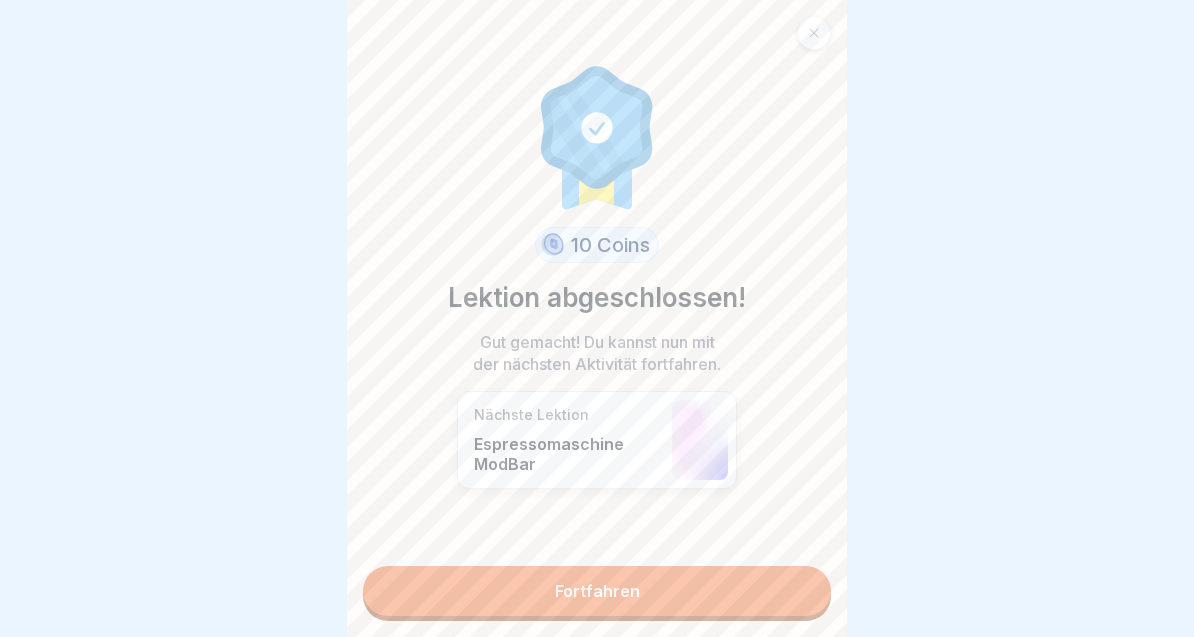 click on "Fortfahren" at bounding box center (597, 591) 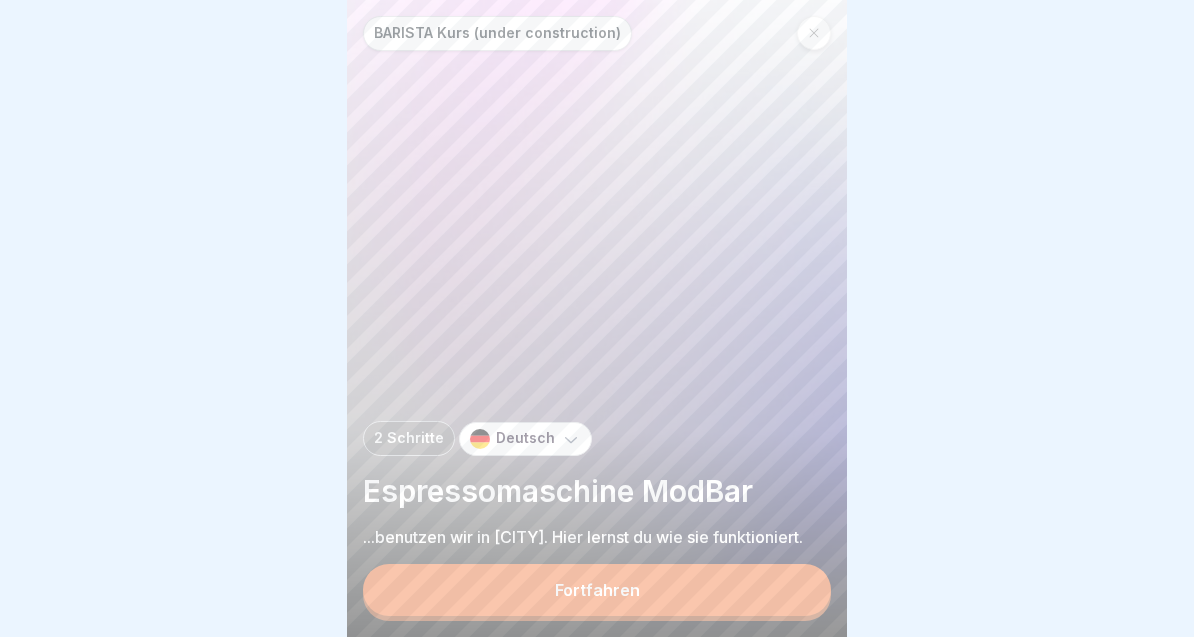 click on "Fortfahren" at bounding box center (597, 590) 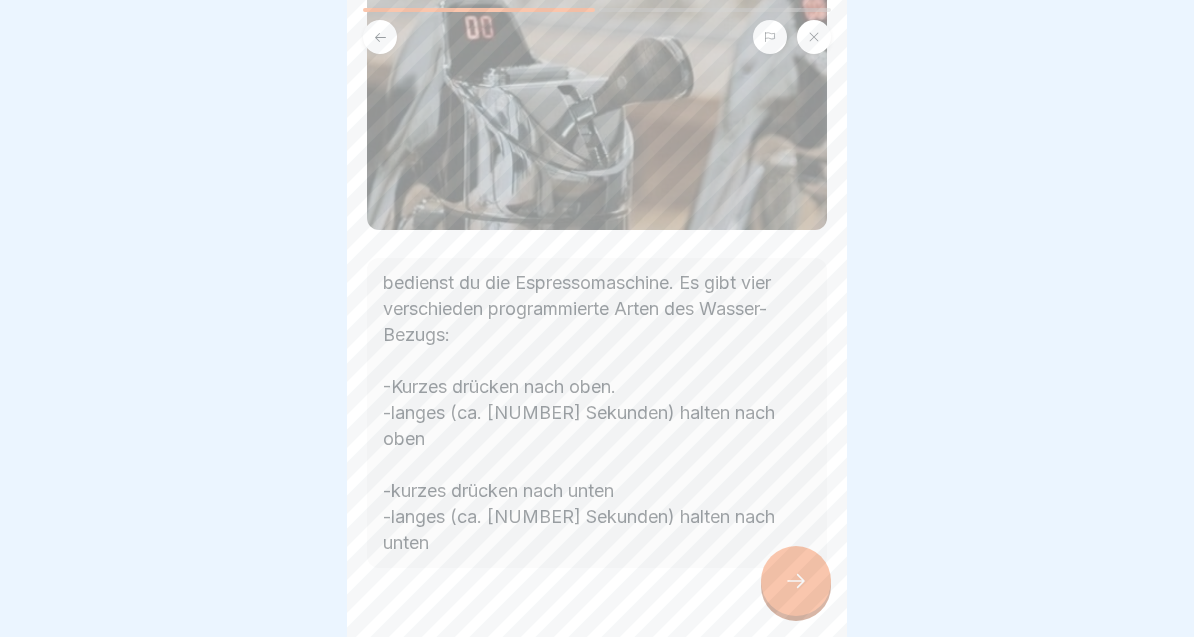 scroll, scrollTop: 157, scrollLeft: 0, axis: vertical 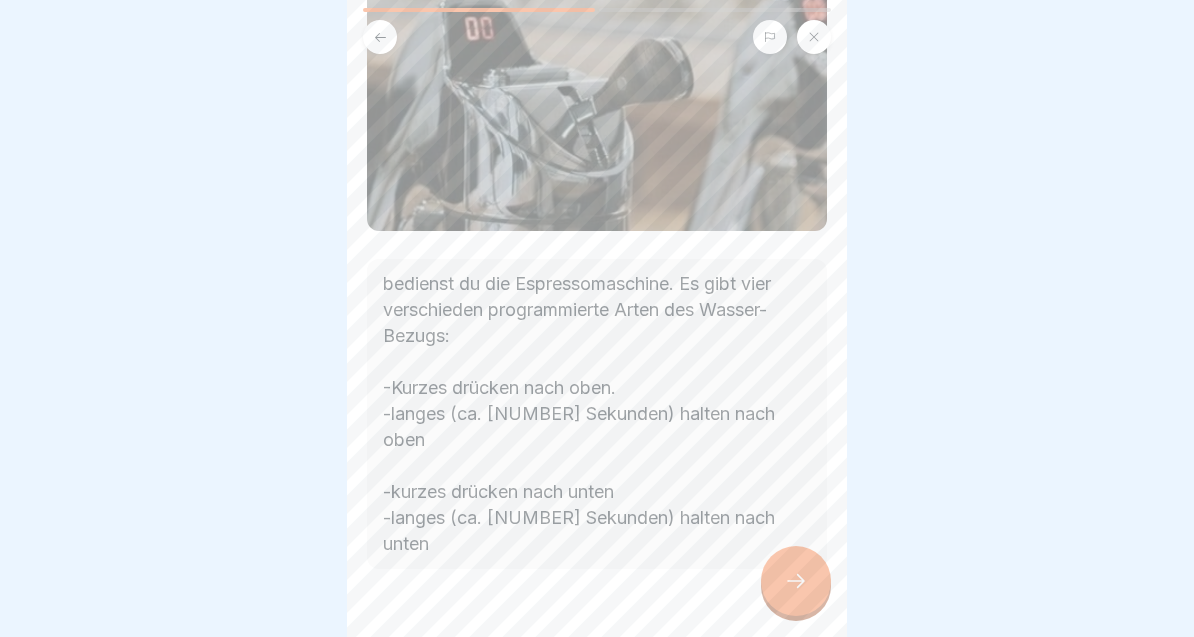 click 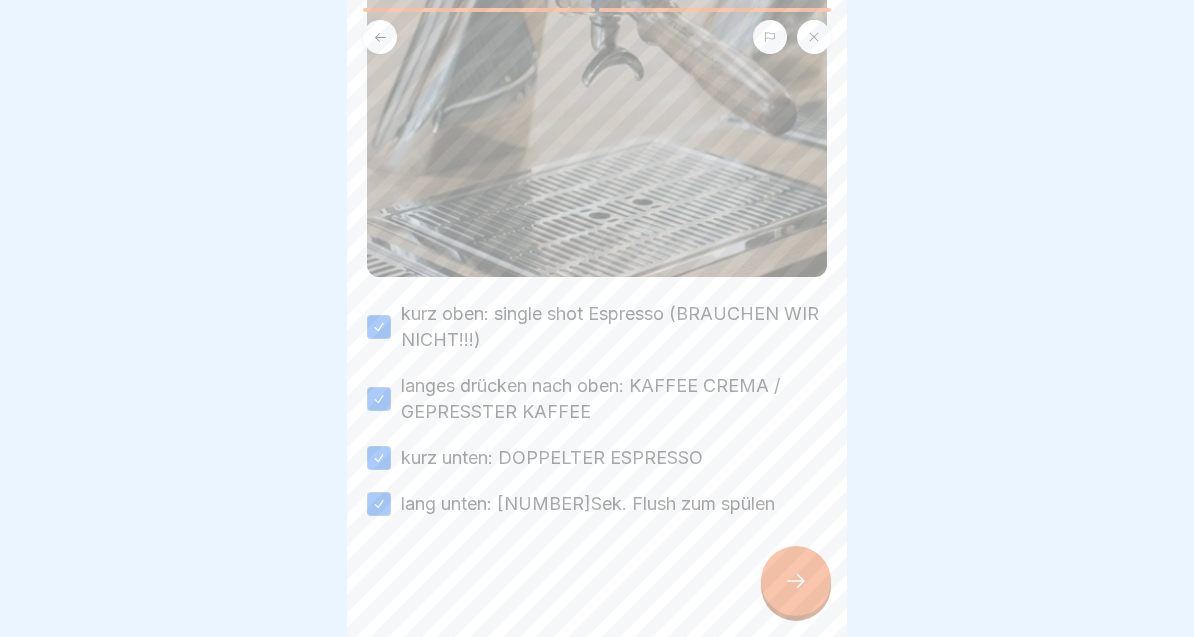 scroll, scrollTop: 603, scrollLeft: 0, axis: vertical 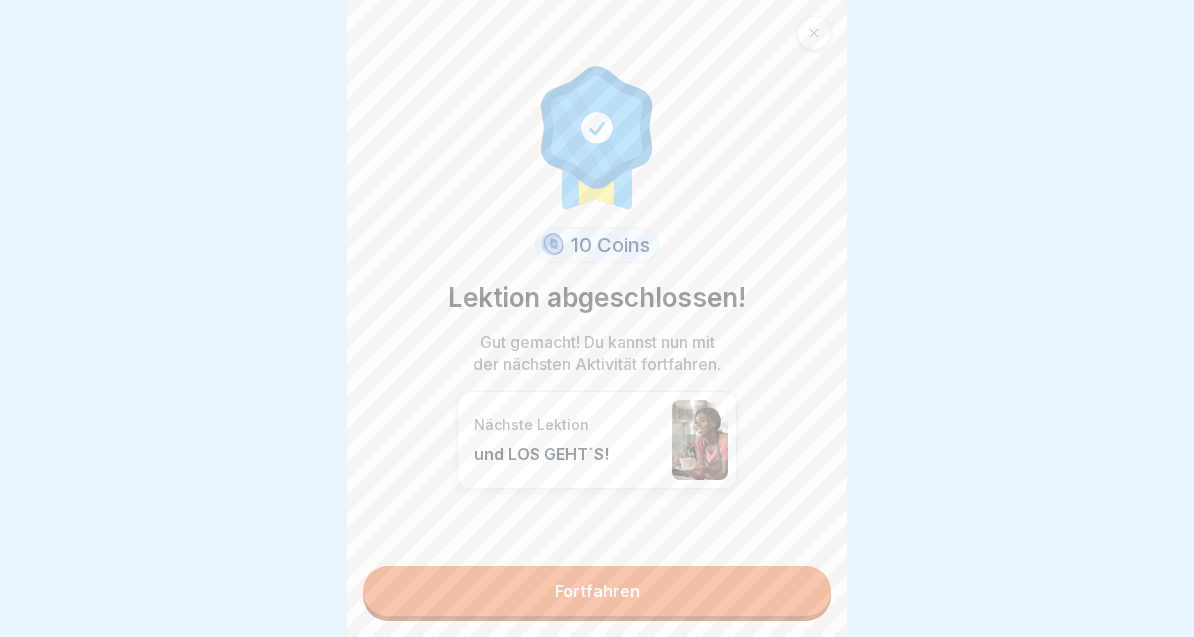 click on "Fortfahren" at bounding box center (597, 591) 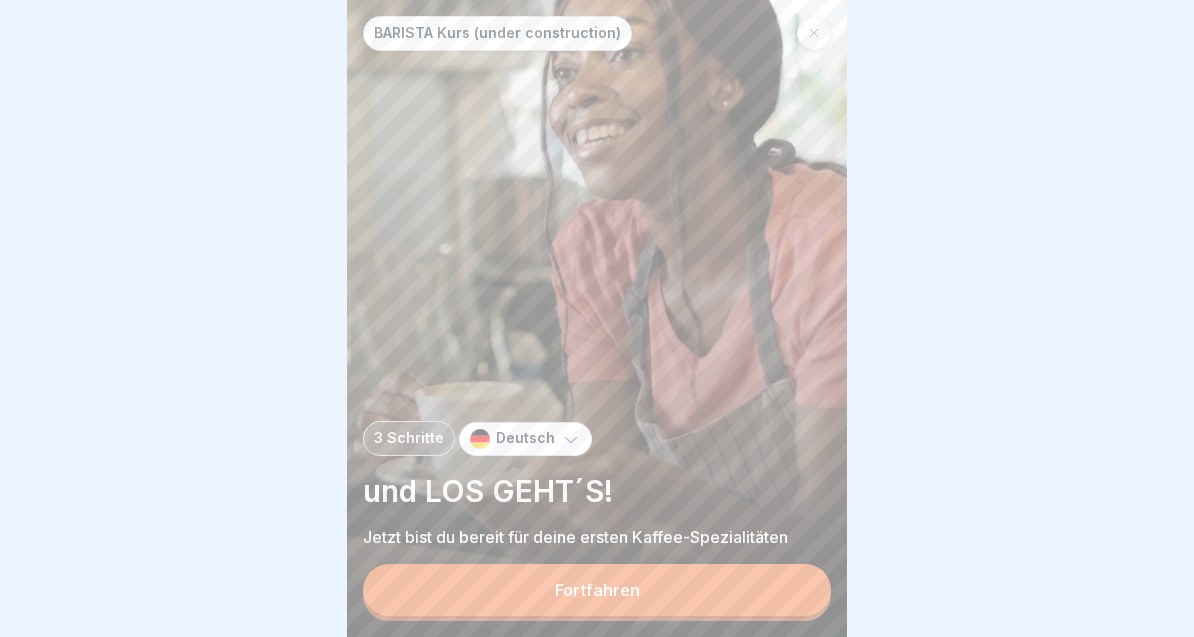 click on "Fortfahren" at bounding box center (597, 590) 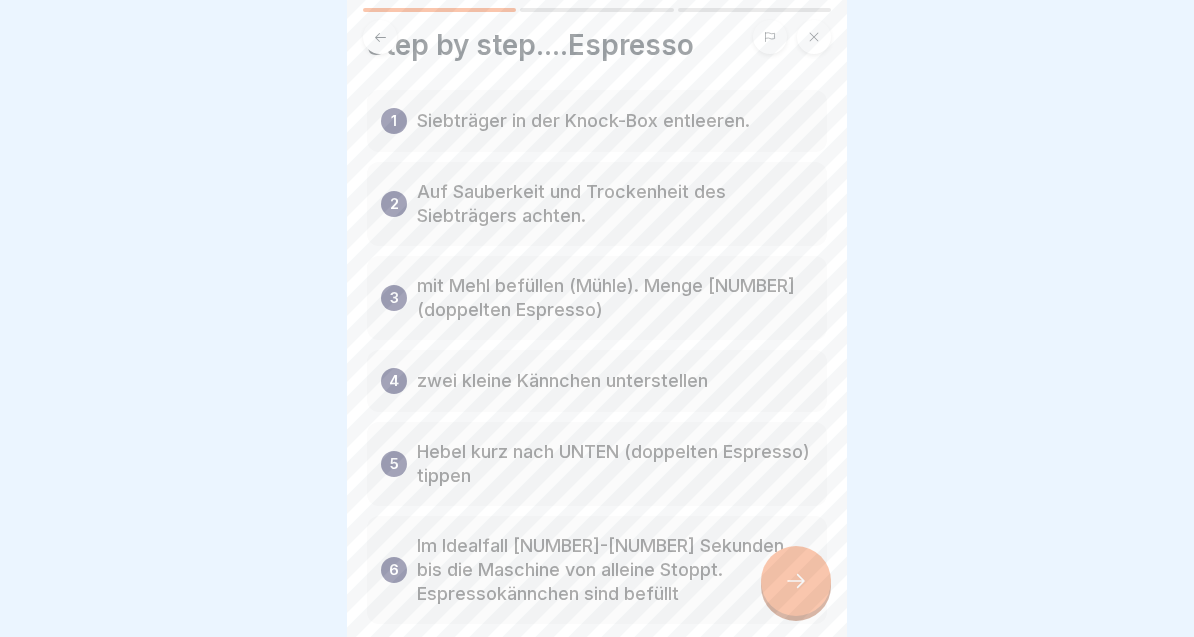 scroll, scrollTop: 47, scrollLeft: 0, axis: vertical 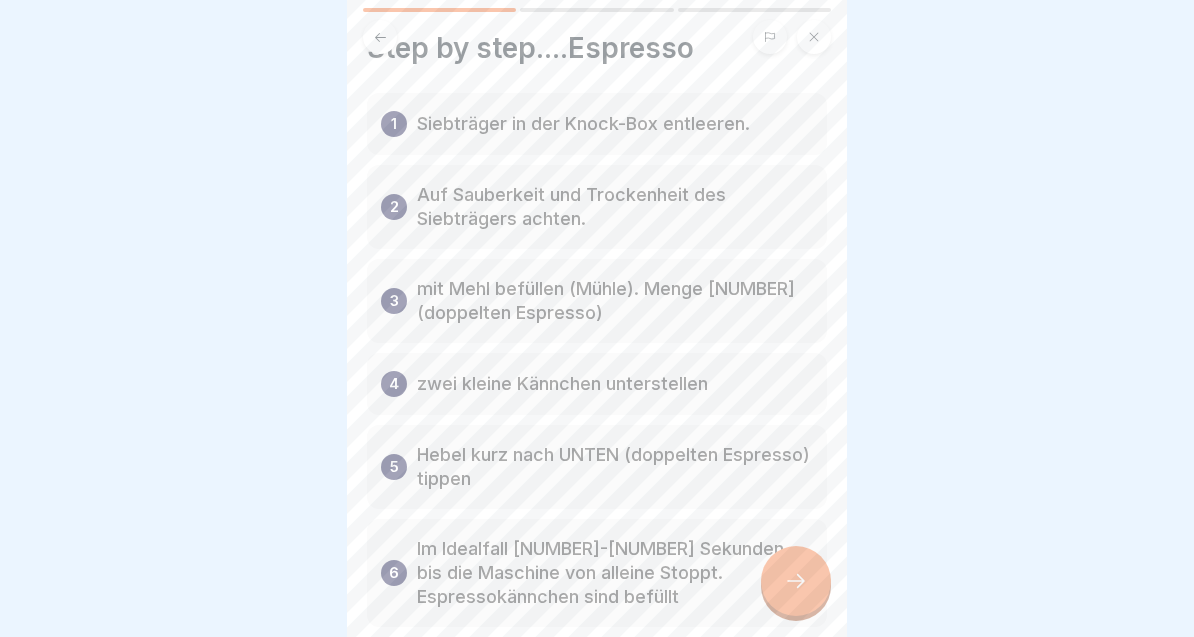 click 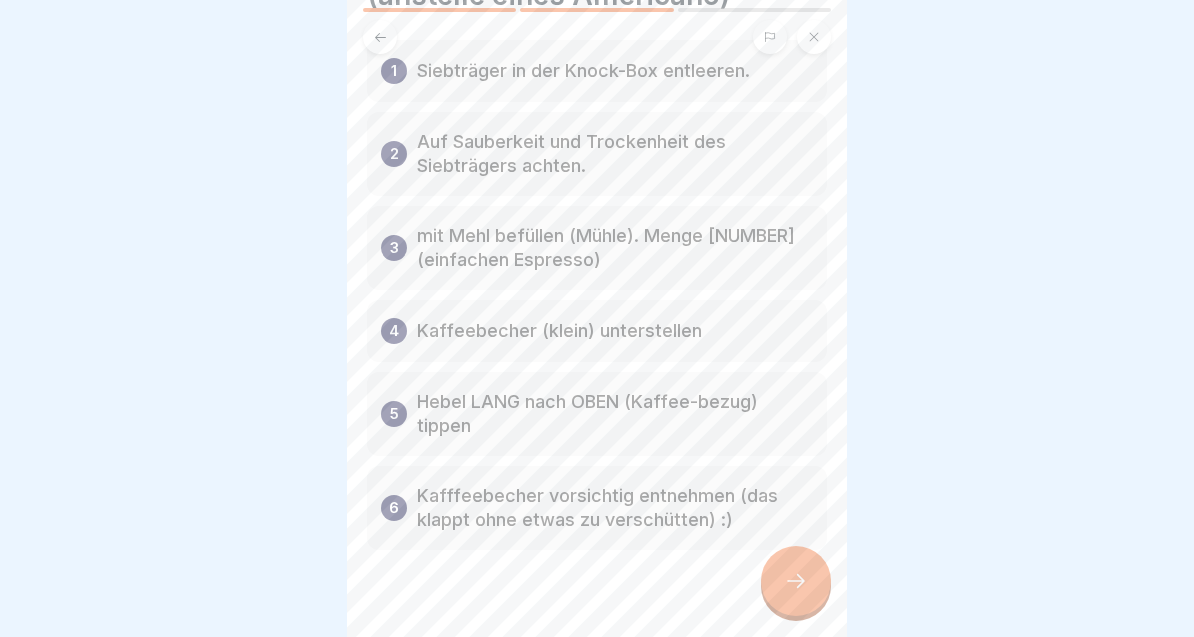 scroll, scrollTop: 130, scrollLeft: 0, axis: vertical 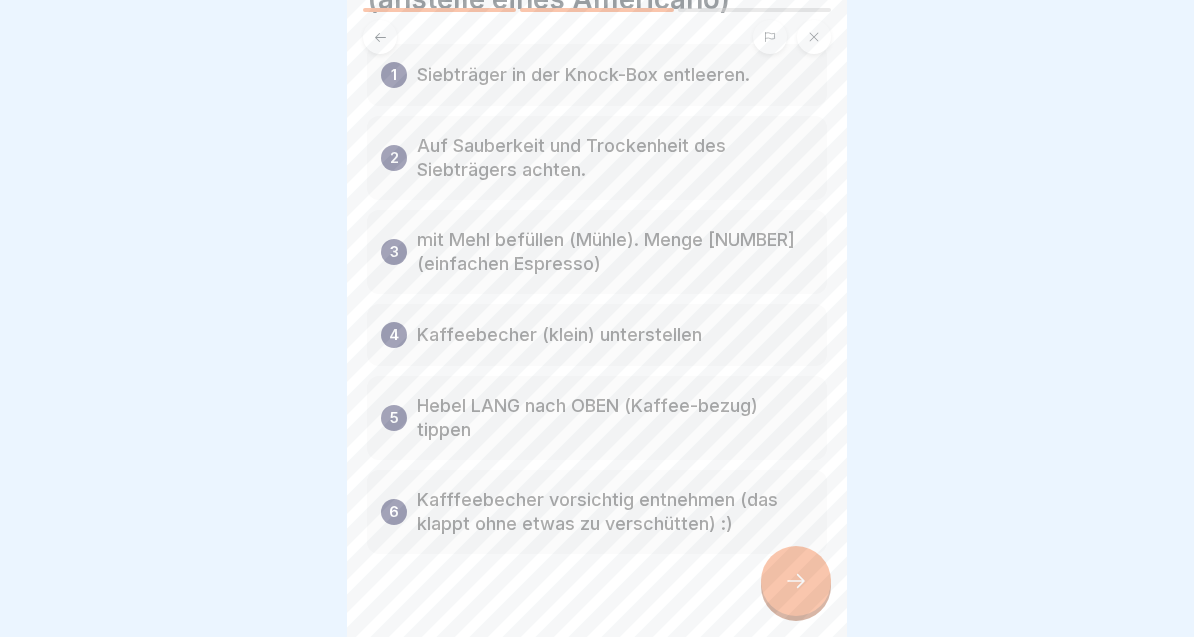 click 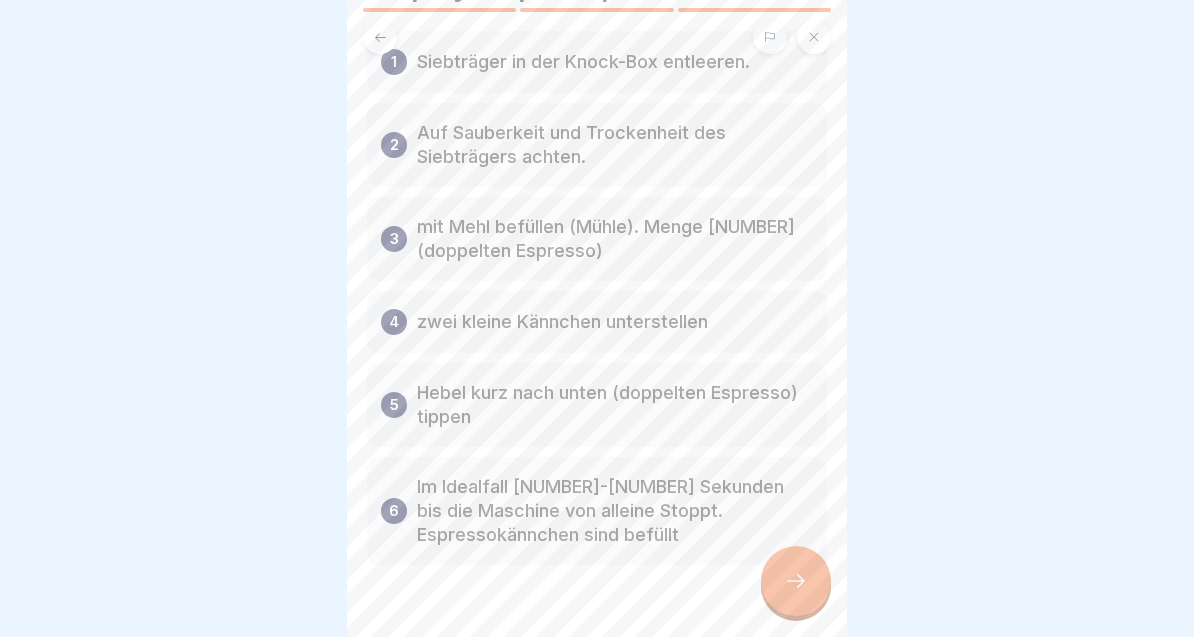 scroll, scrollTop: 107, scrollLeft: 0, axis: vertical 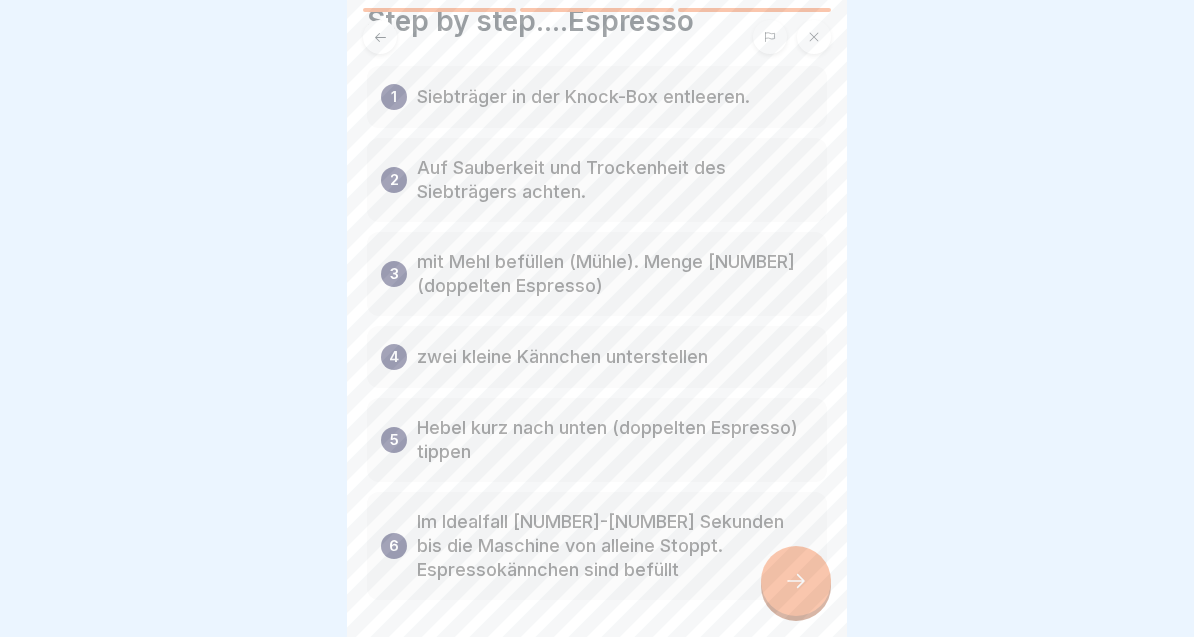 click 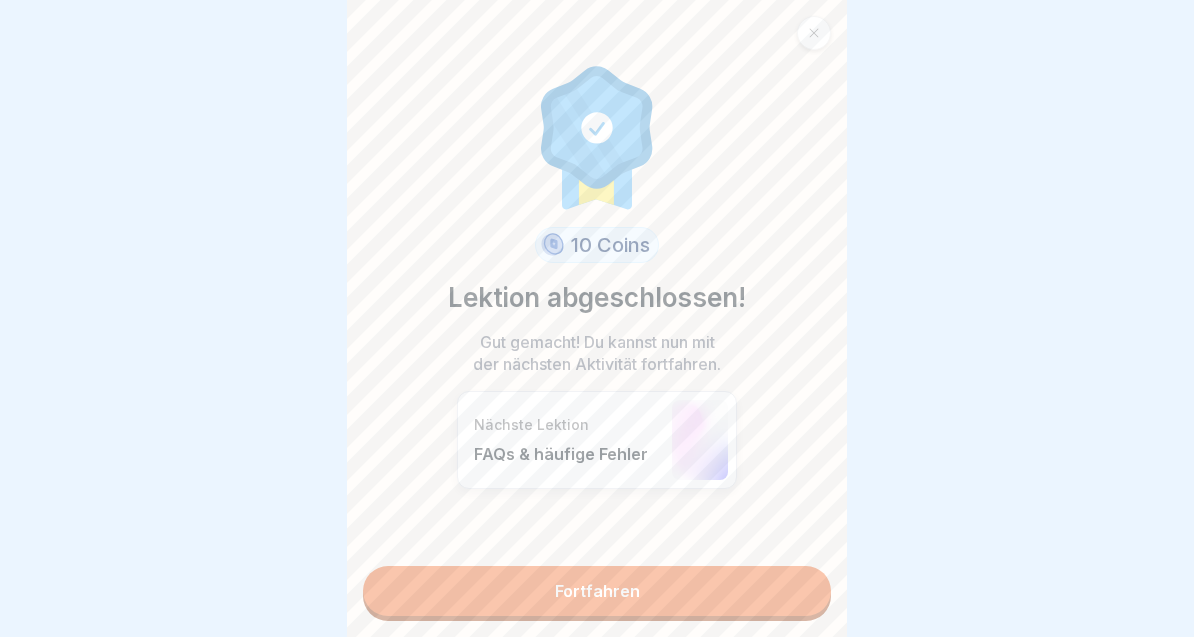click on "Fortfahren" at bounding box center (597, 591) 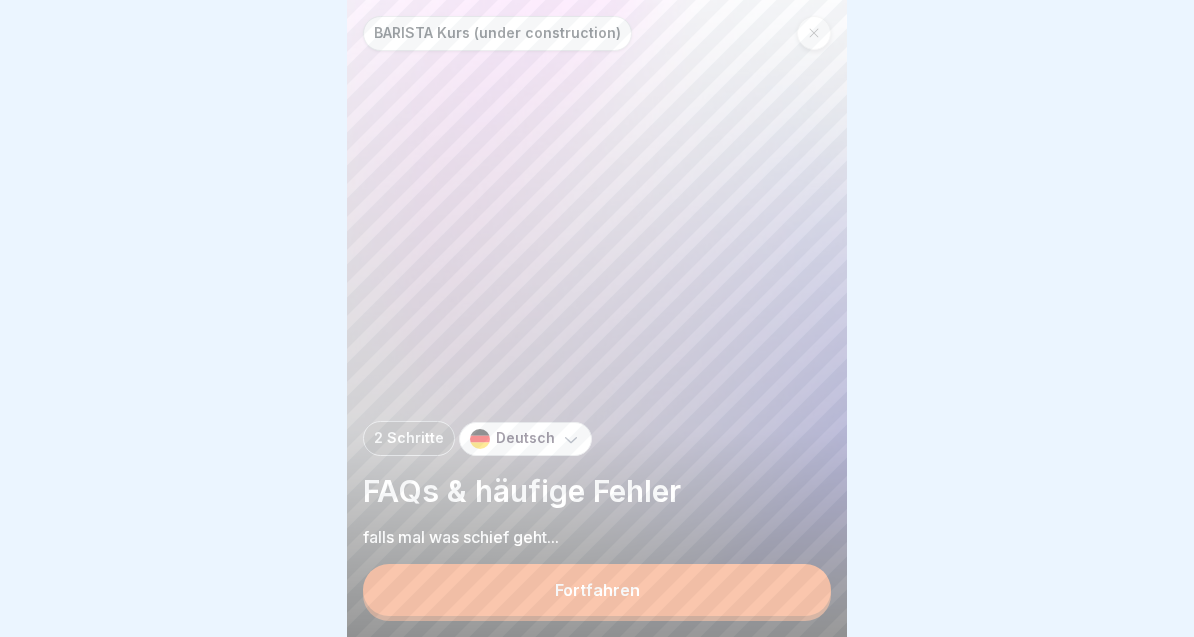 click on "Fortfahren" at bounding box center [597, 590] 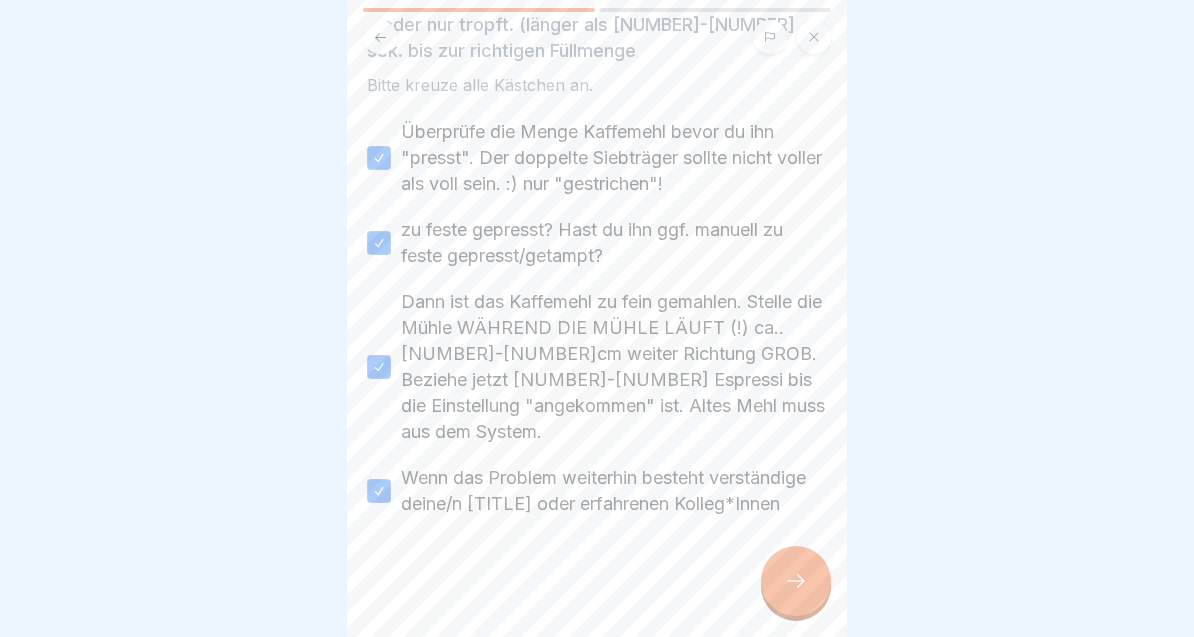 scroll, scrollTop: 146, scrollLeft: 0, axis: vertical 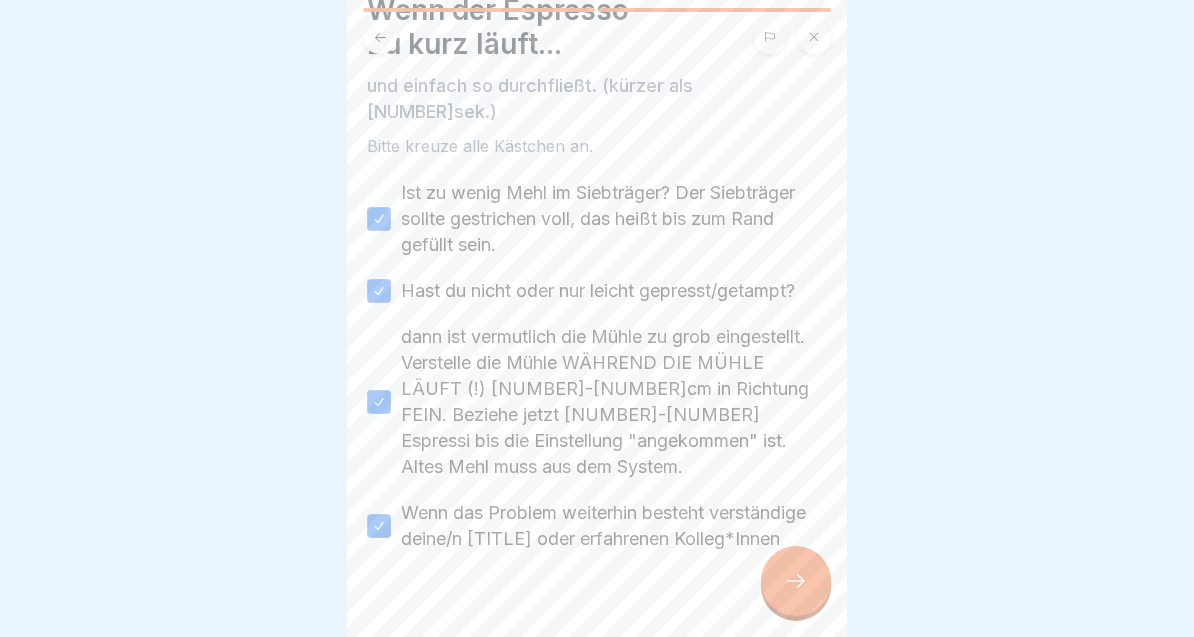 click on "Wenn der Espresso zu kurz läuft... und einfach so durchfließt. (kürzer als [NUMBER]sek.) Bitte kreuze alle Kästchen an. Ist zu wenig Mehl im Siebträger? Der Siebträger sollte gestrichen voll, das heißt bis zum Rand gefüllt sein. Hast du nicht oder nur leicht gepresst/getampt? dann ist vermutlich die Mühle zu grob eingestellt. Verstelle die Mühle WÄHREND DIE MÜHLE LÄUFT (!) [NUMBER]-[NUMBER]cm in Richtung FEIN. Beziehe jetzt [NUMBER]-[NUMBER] Espressi bis die Einstellung "angekommen" ist. Altes Mehl muss aus dem System. Wenn das Problem weiterhin besteht verständige deine/n Storemanager oder erfahrenen Kolleg*Innen" at bounding box center (597, 318) 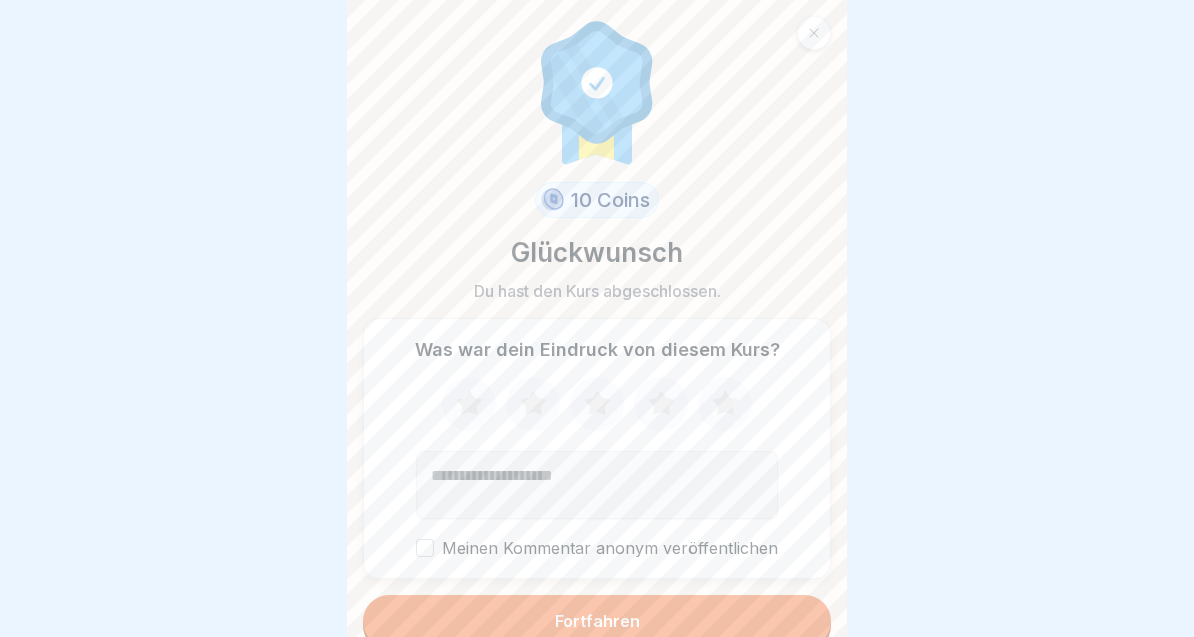 click 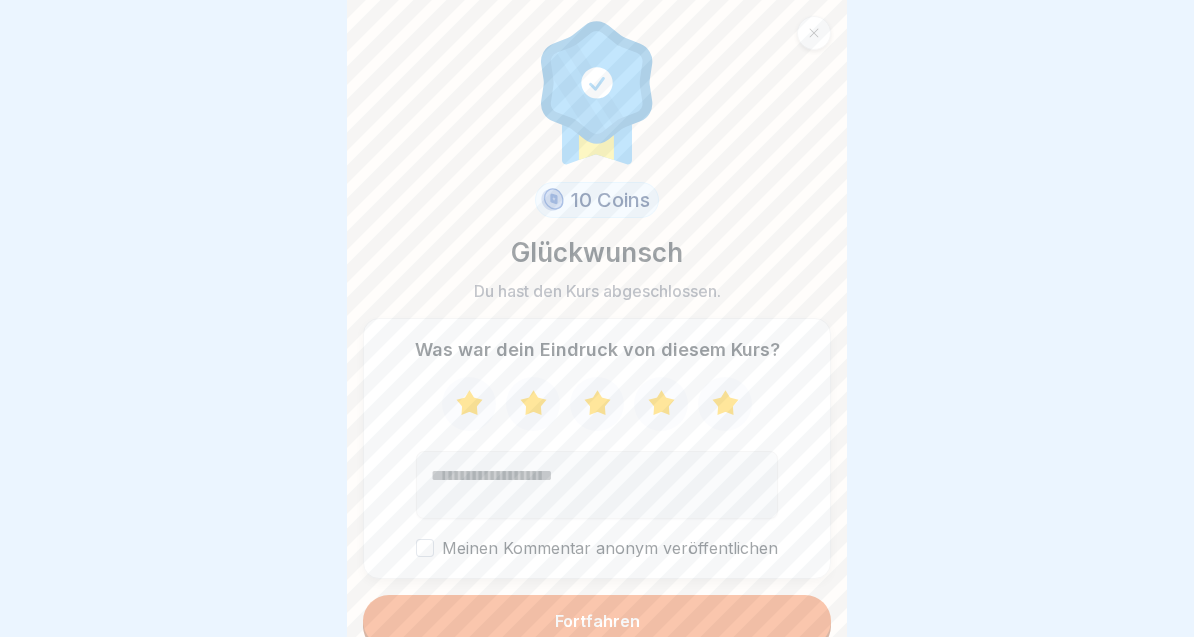 click on "Fortfahren" at bounding box center [597, 621] 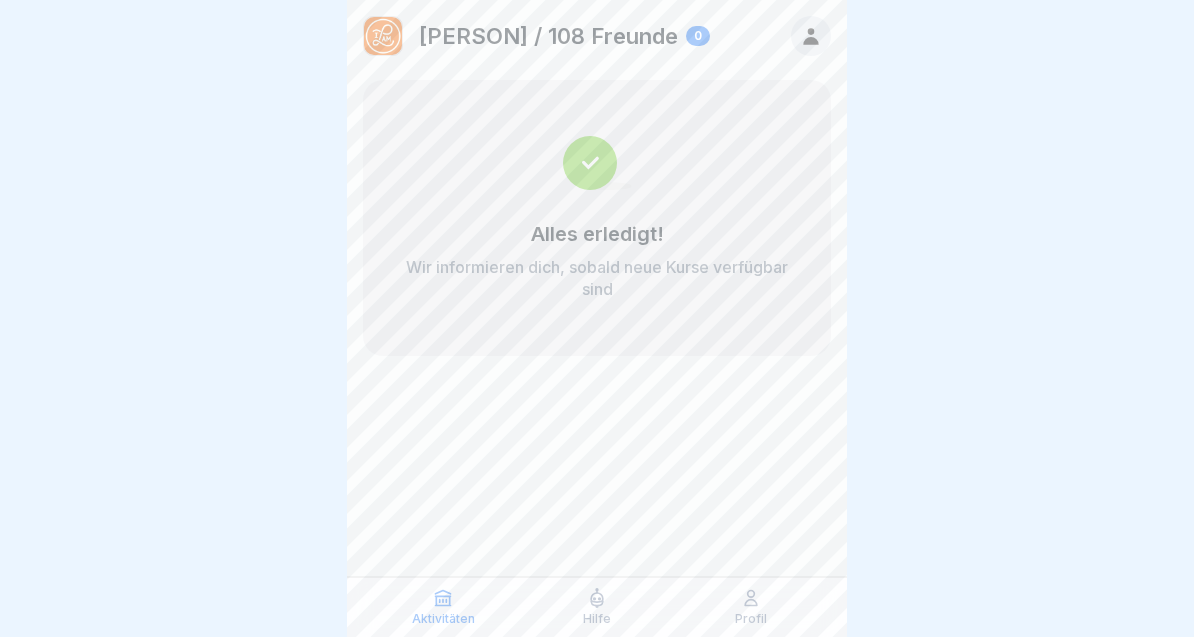 click on "Aktivitäten" at bounding box center [443, 619] 